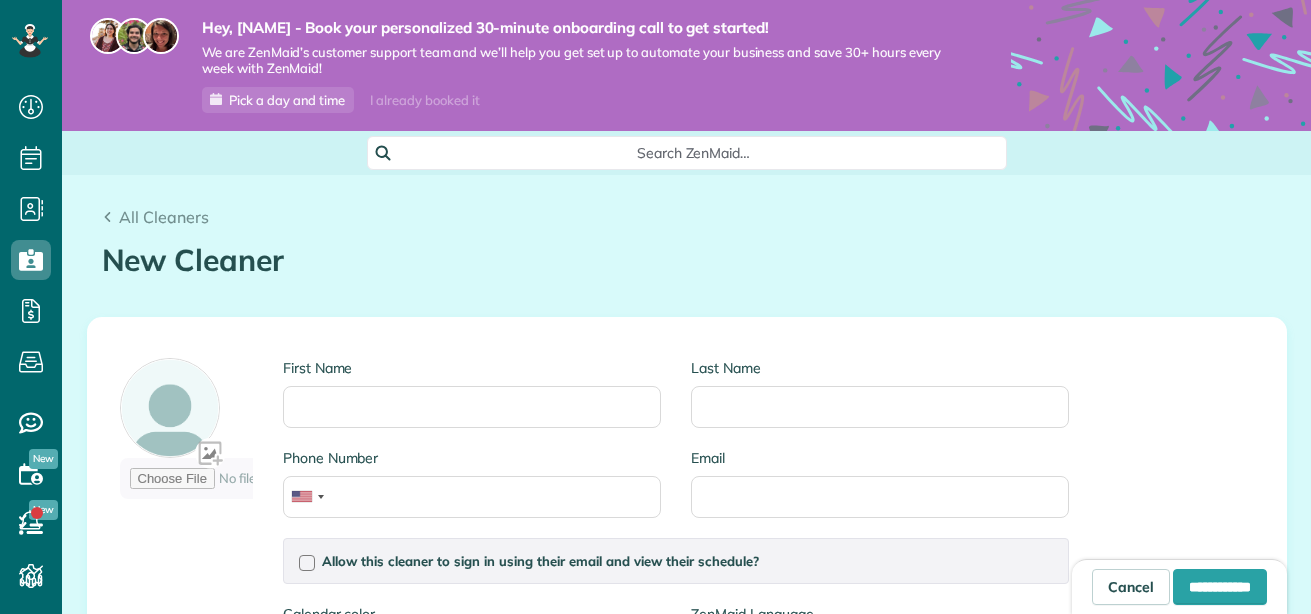 scroll, scrollTop: 0, scrollLeft: 0, axis: both 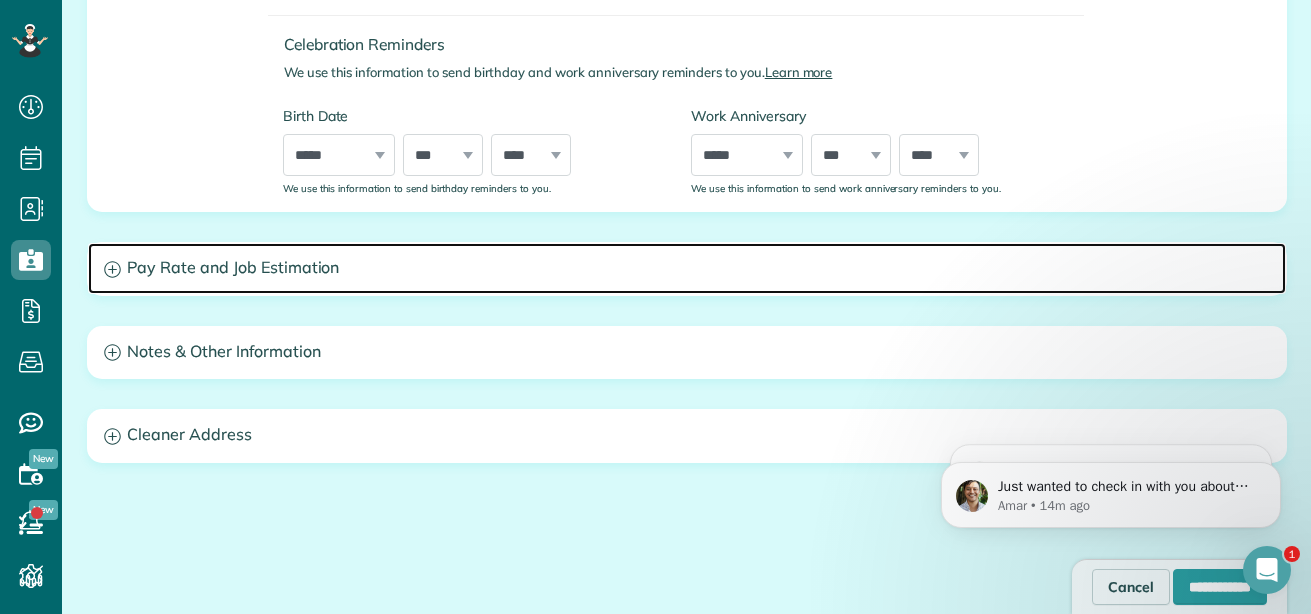 click 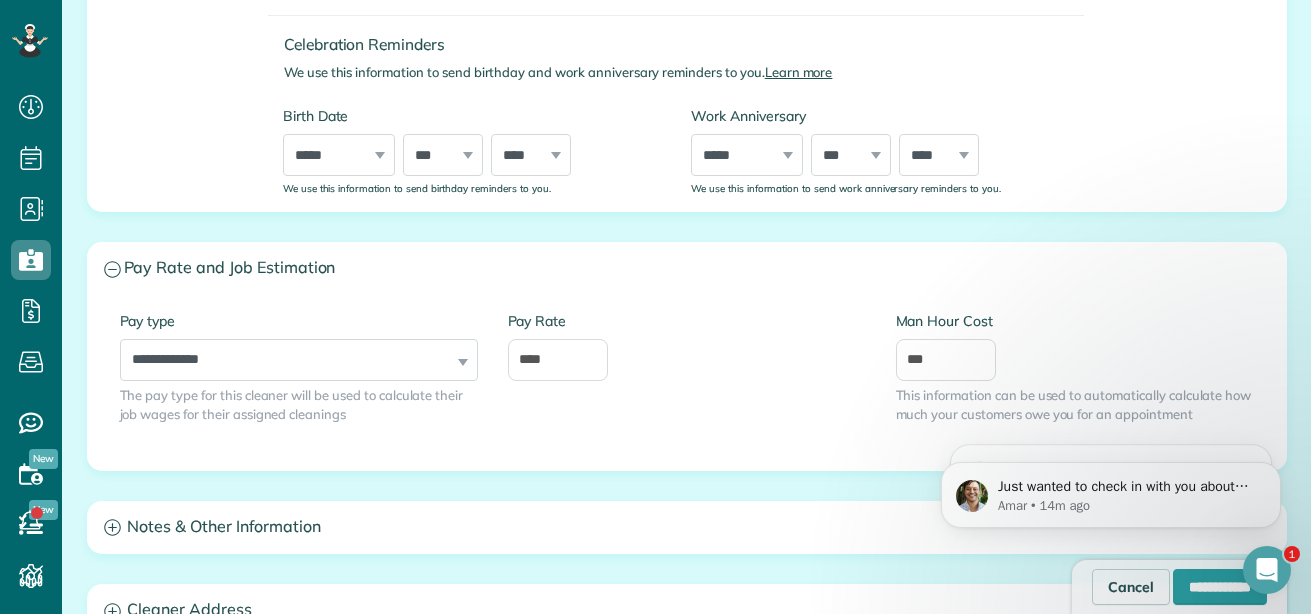 click on "**********" at bounding box center [299, 346] 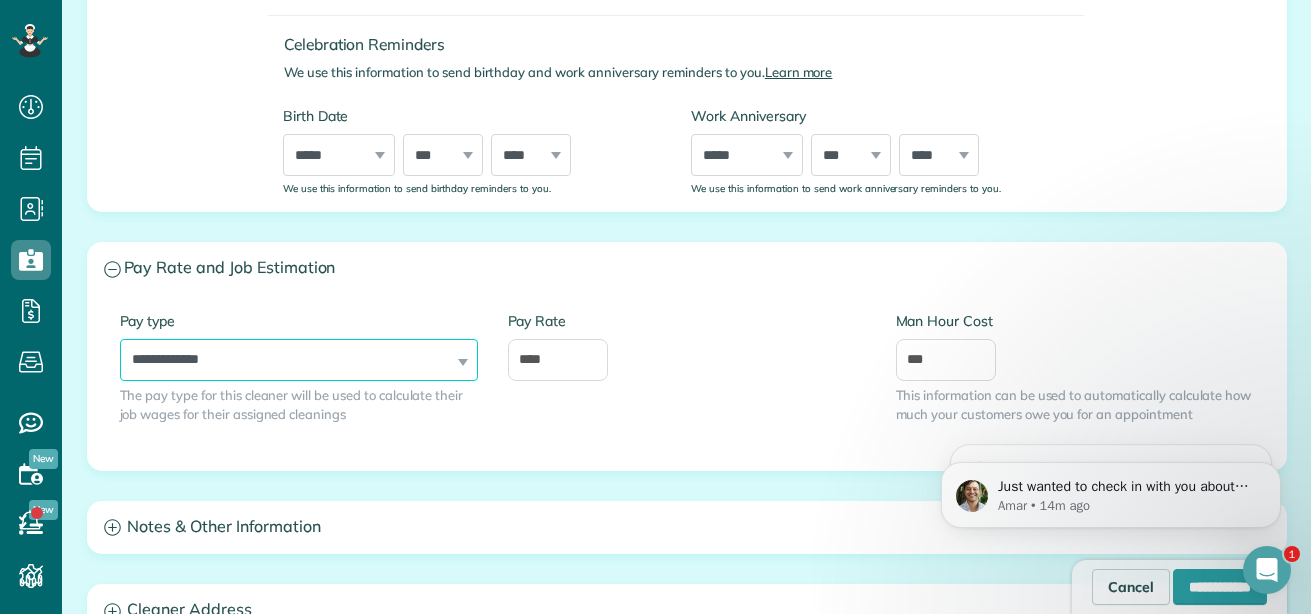 click on "**********" at bounding box center (299, 360) 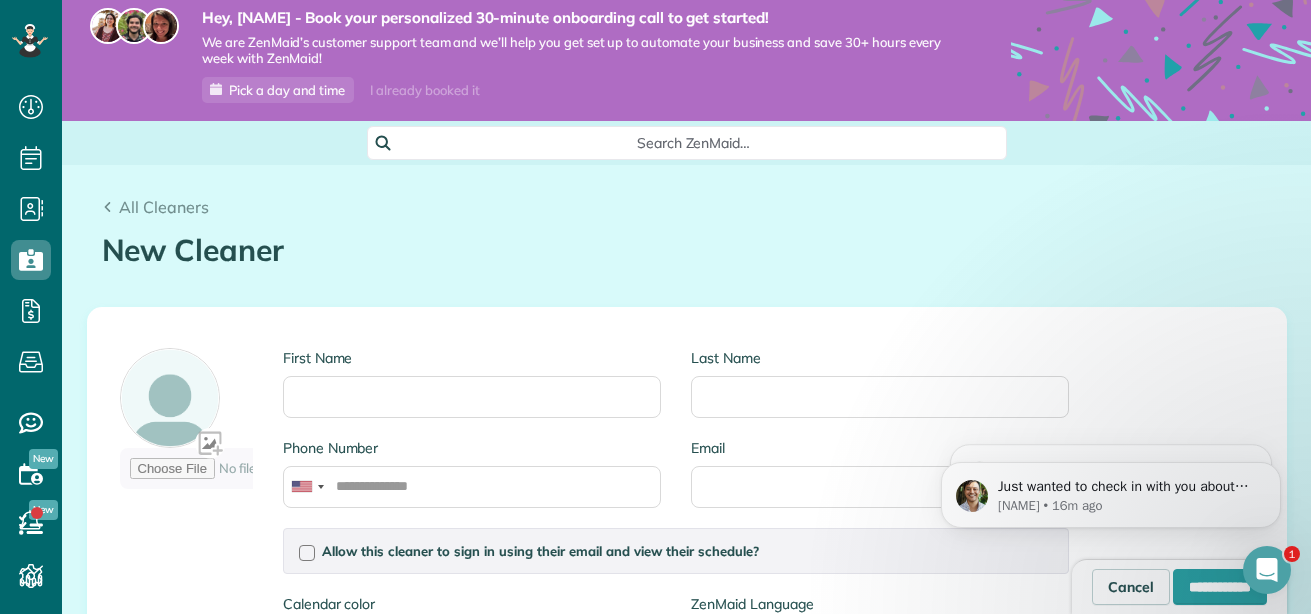 scroll, scrollTop: 0, scrollLeft: 0, axis: both 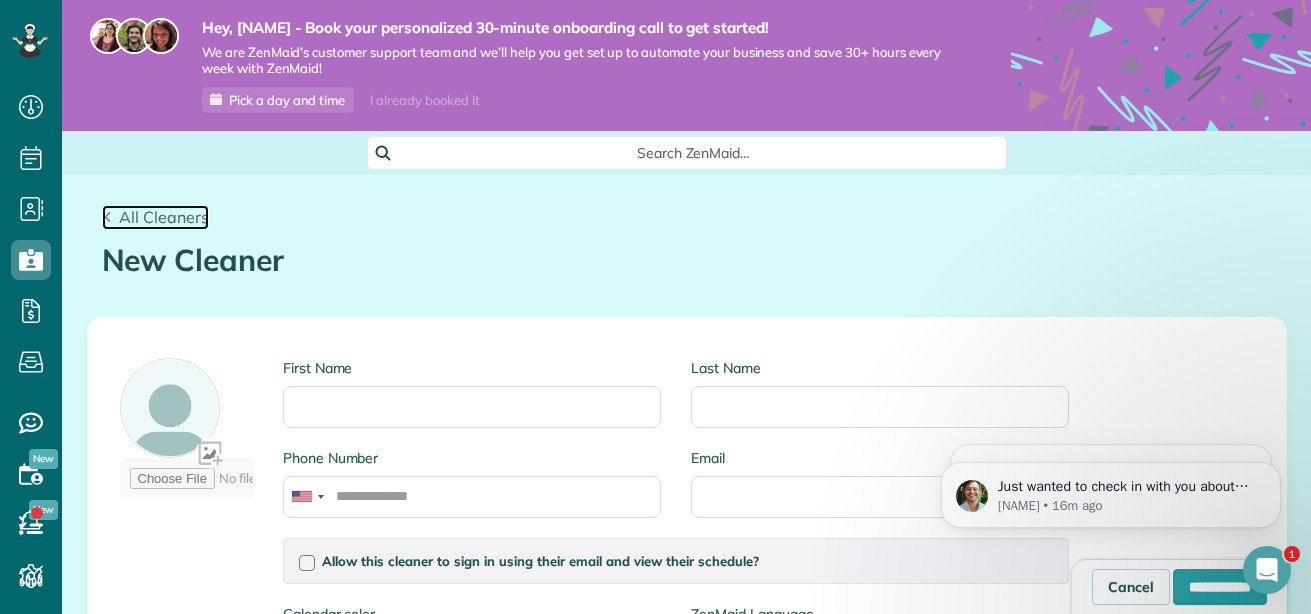 click 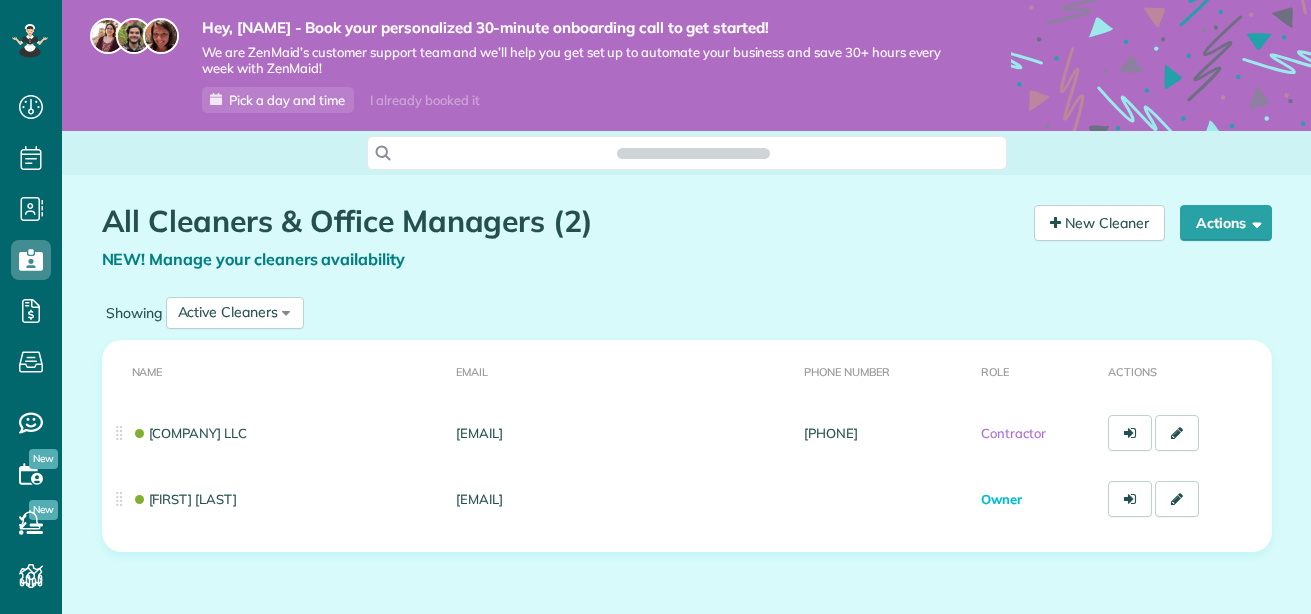 scroll, scrollTop: 0, scrollLeft: 0, axis: both 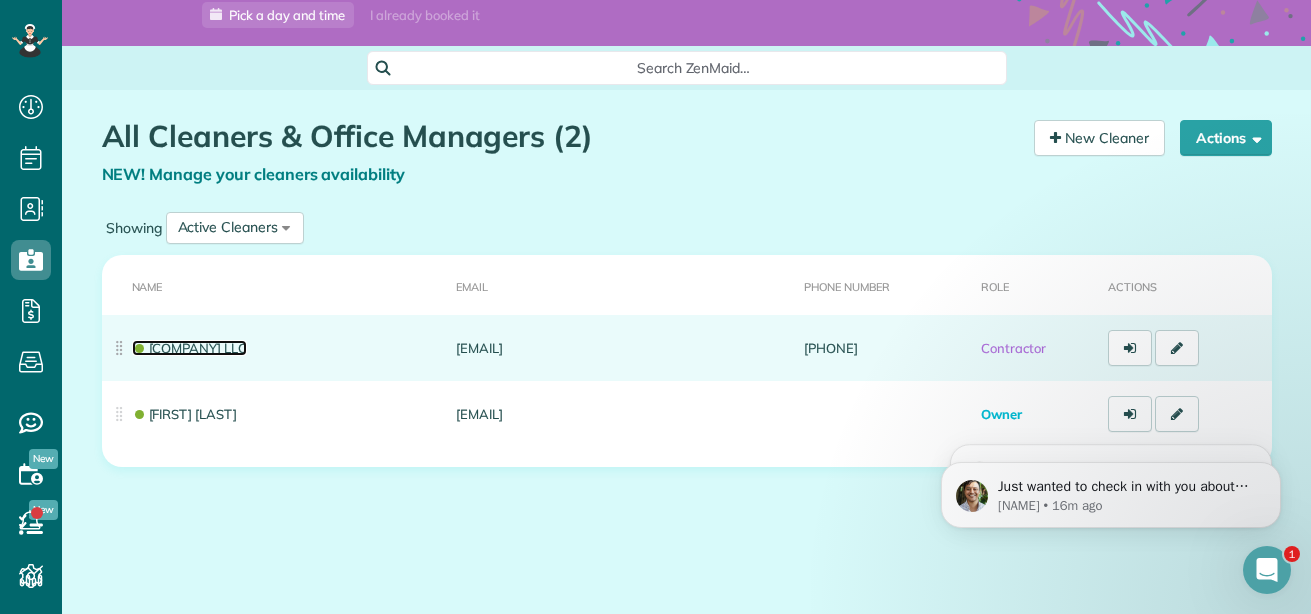 click on "Alice LA Mera Group LLC" at bounding box center [190, 348] 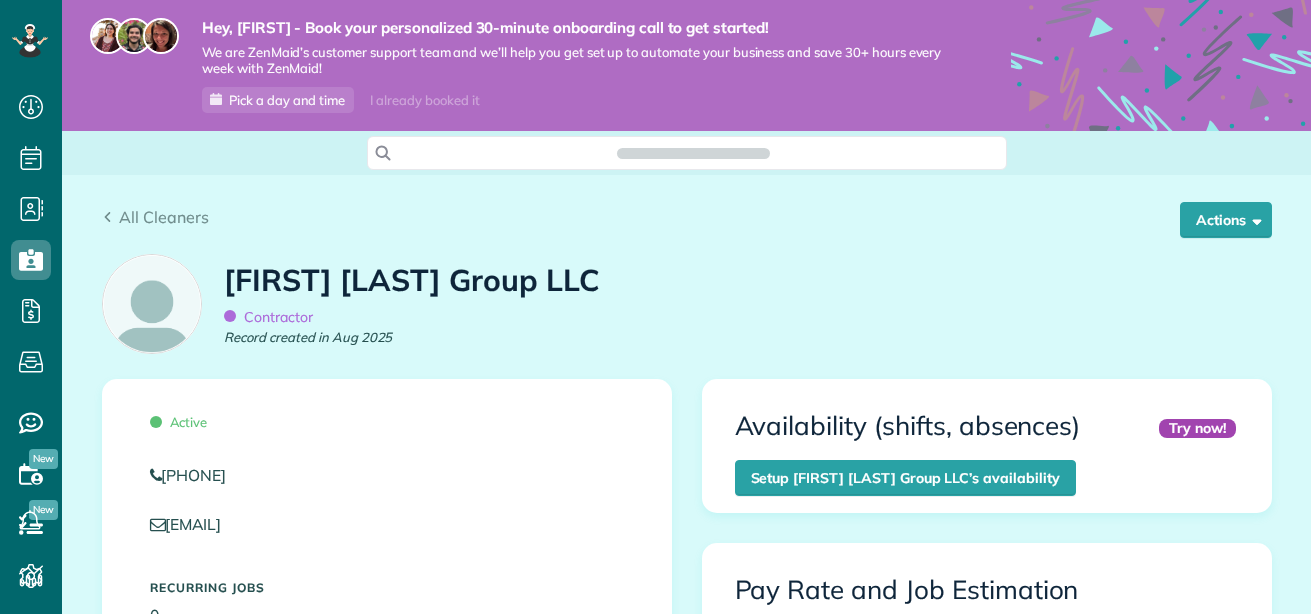 scroll, scrollTop: 0, scrollLeft: 0, axis: both 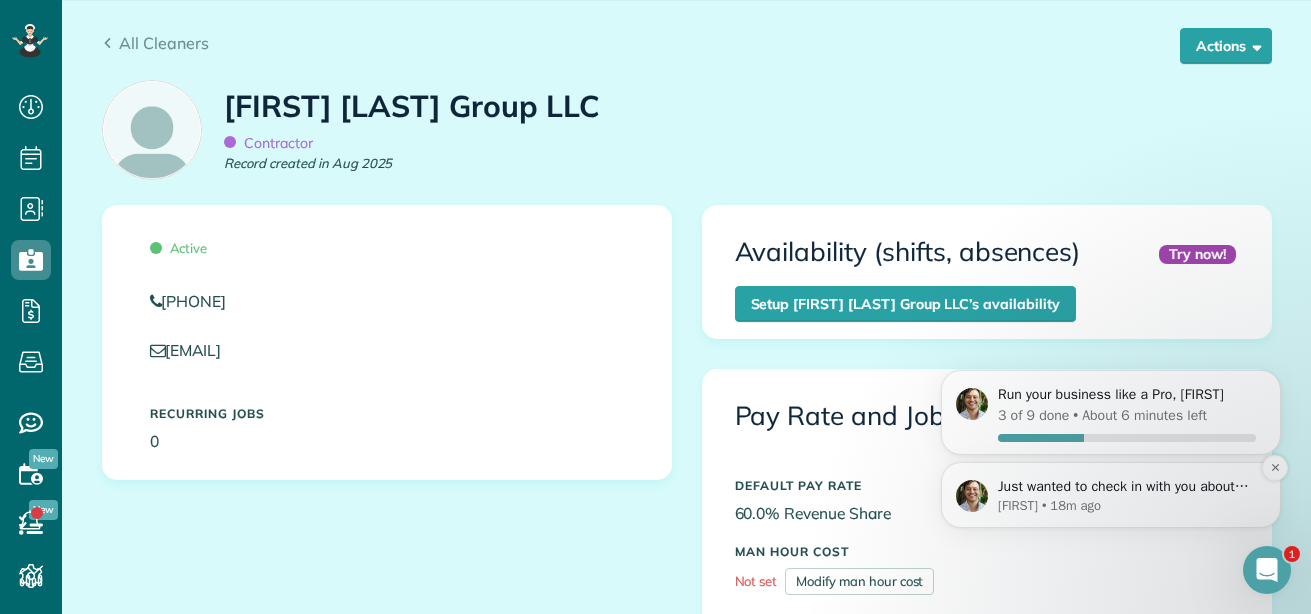 click on "Amar • 18m ago" at bounding box center [1127, 506] 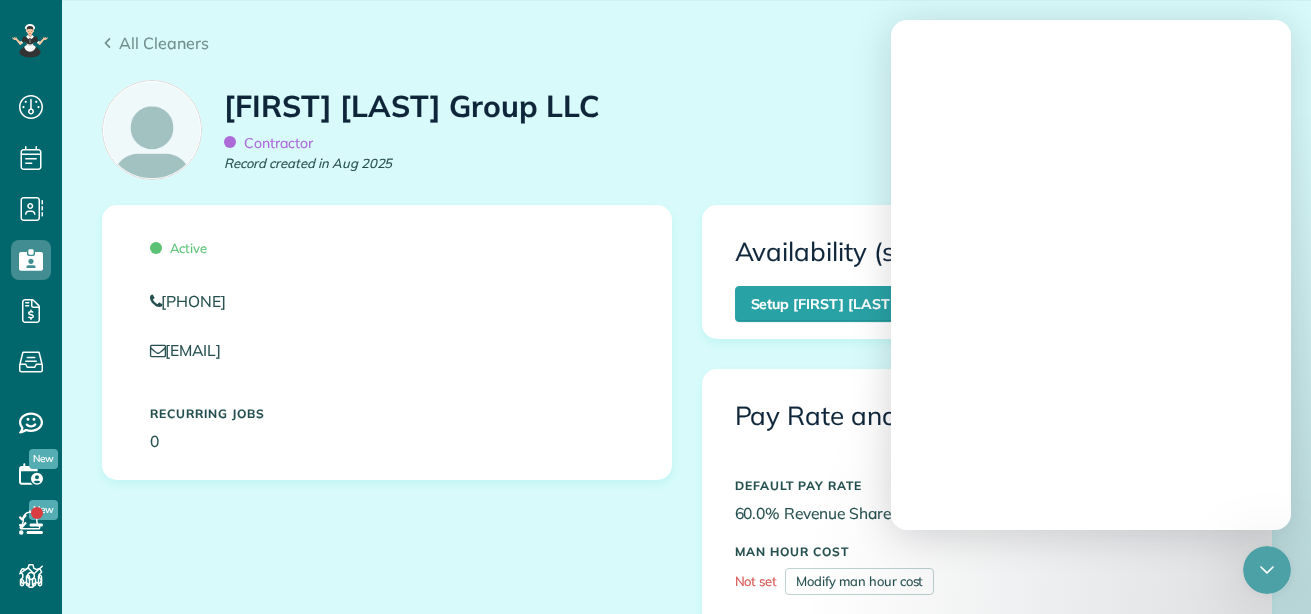 scroll, scrollTop: 0, scrollLeft: 0, axis: both 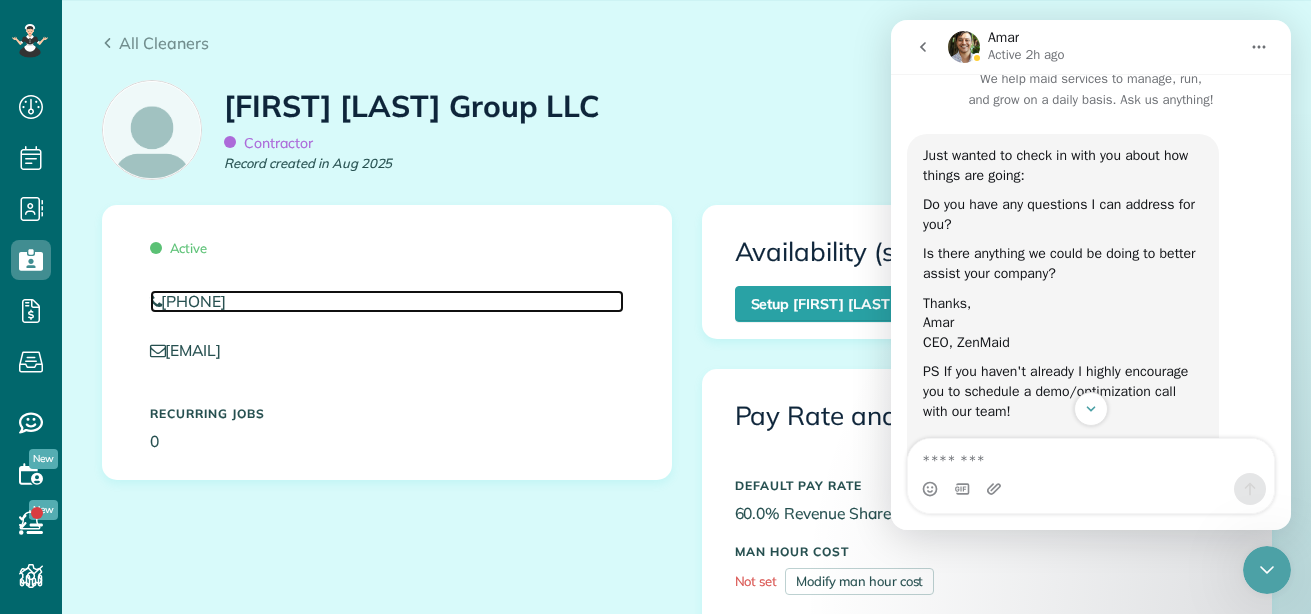 click on "(321) 522-1283" at bounding box center (387, 301) 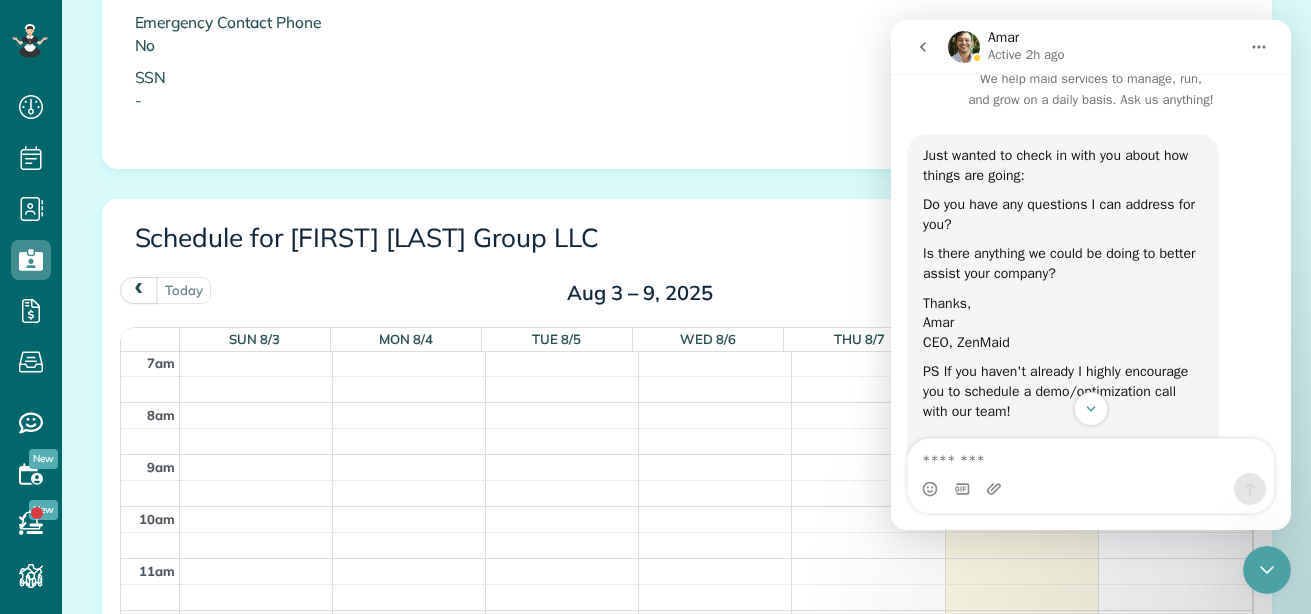 scroll, scrollTop: 1228, scrollLeft: 0, axis: vertical 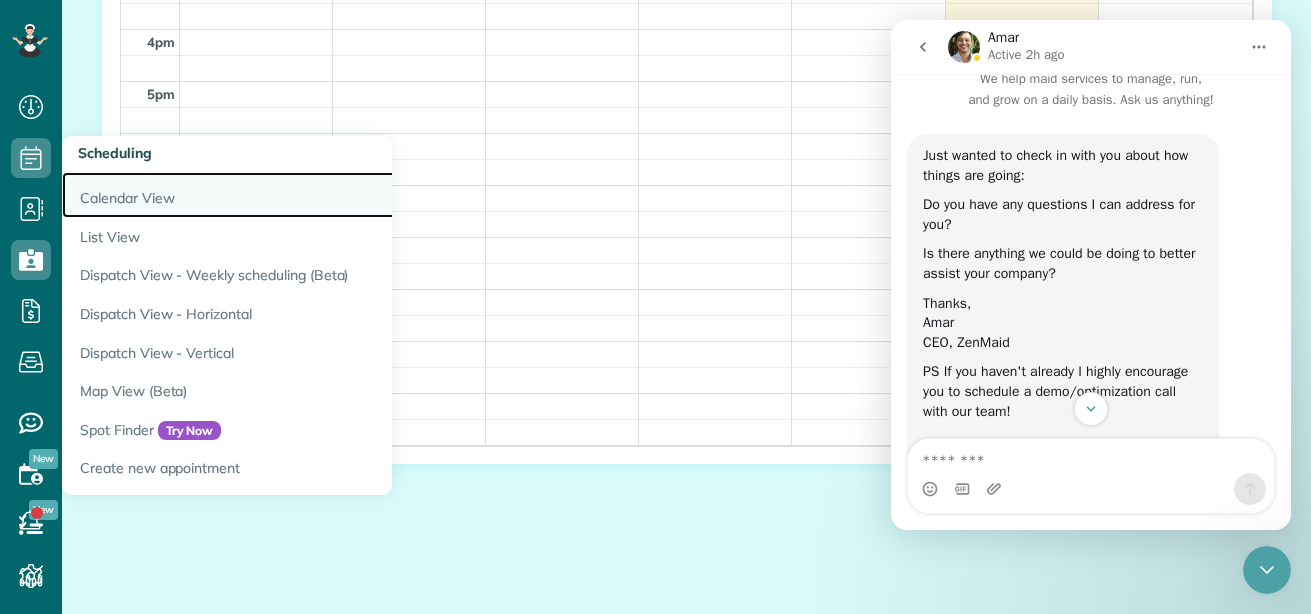 click on "Calendar View" at bounding box center [312, 195] 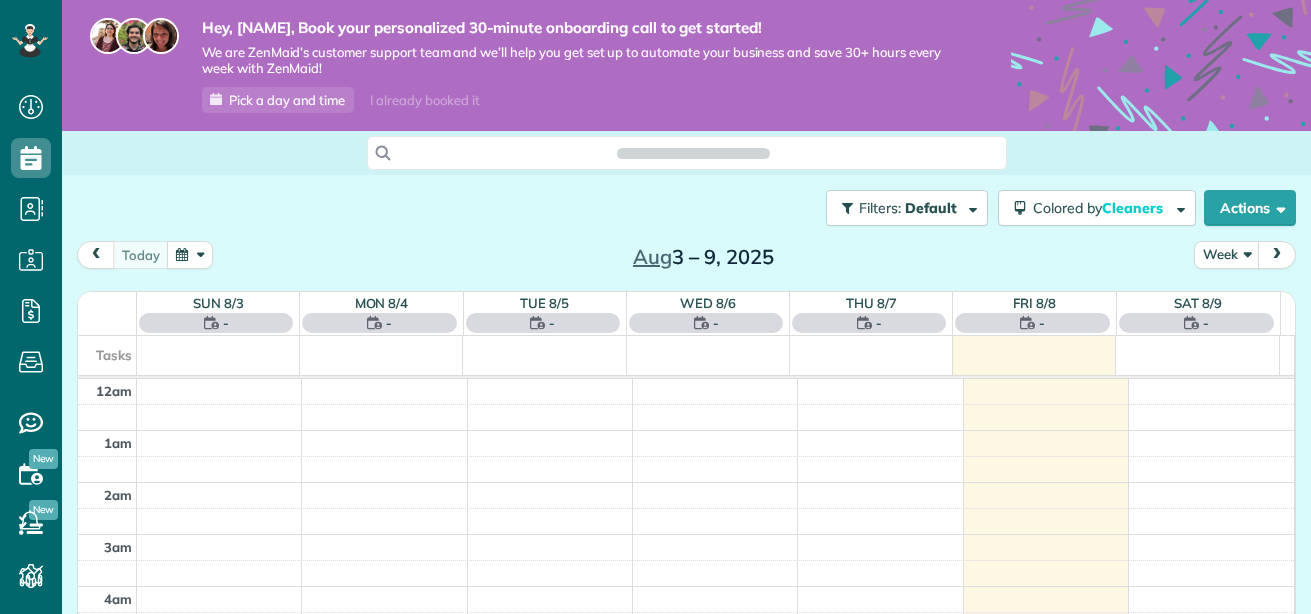 scroll, scrollTop: 0, scrollLeft: 0, axis: both 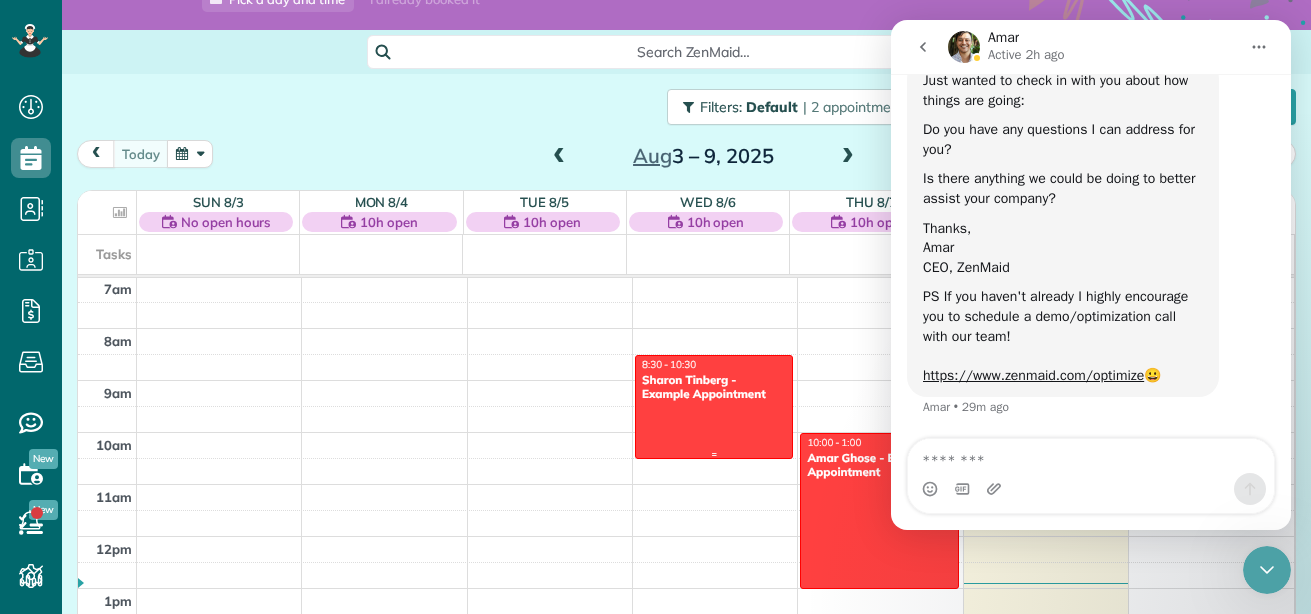 click on "Sharon Tinberg - Example Appointment" at bounding box center (714, 387) 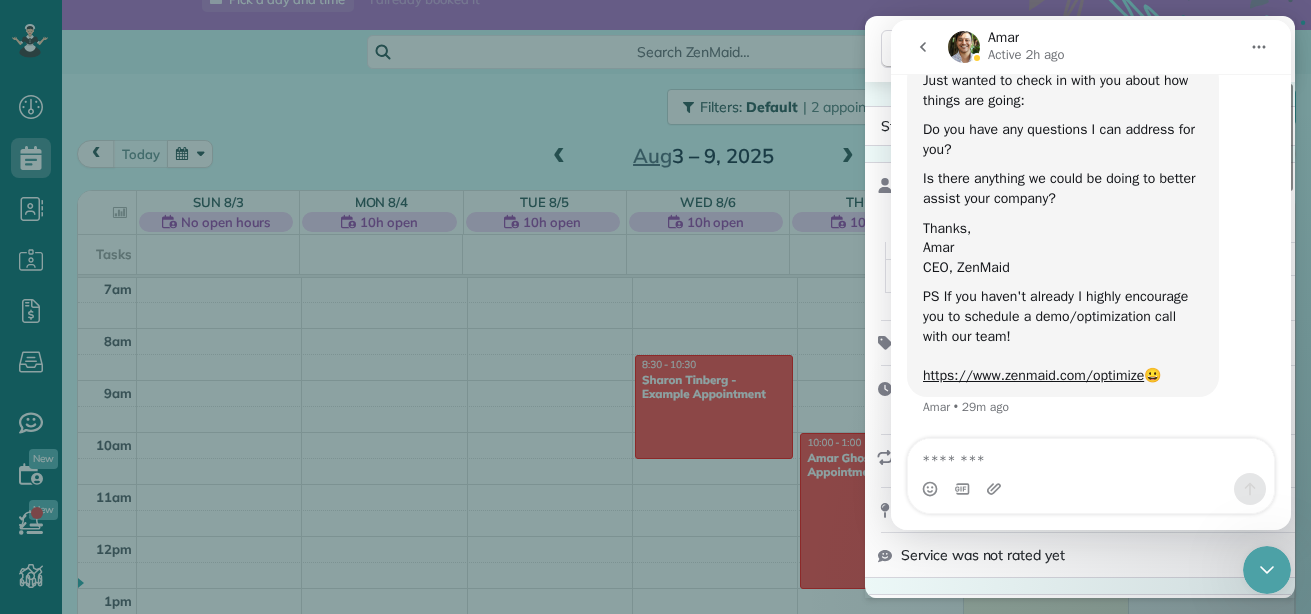 click at bounding box center (1259, 47) 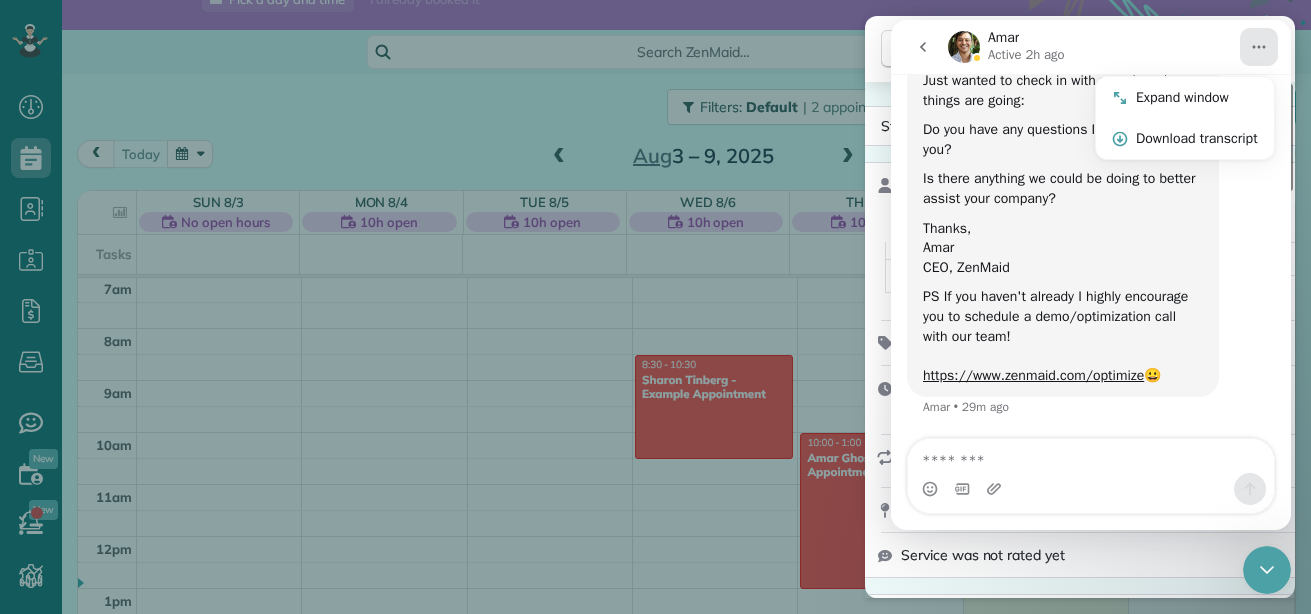 click 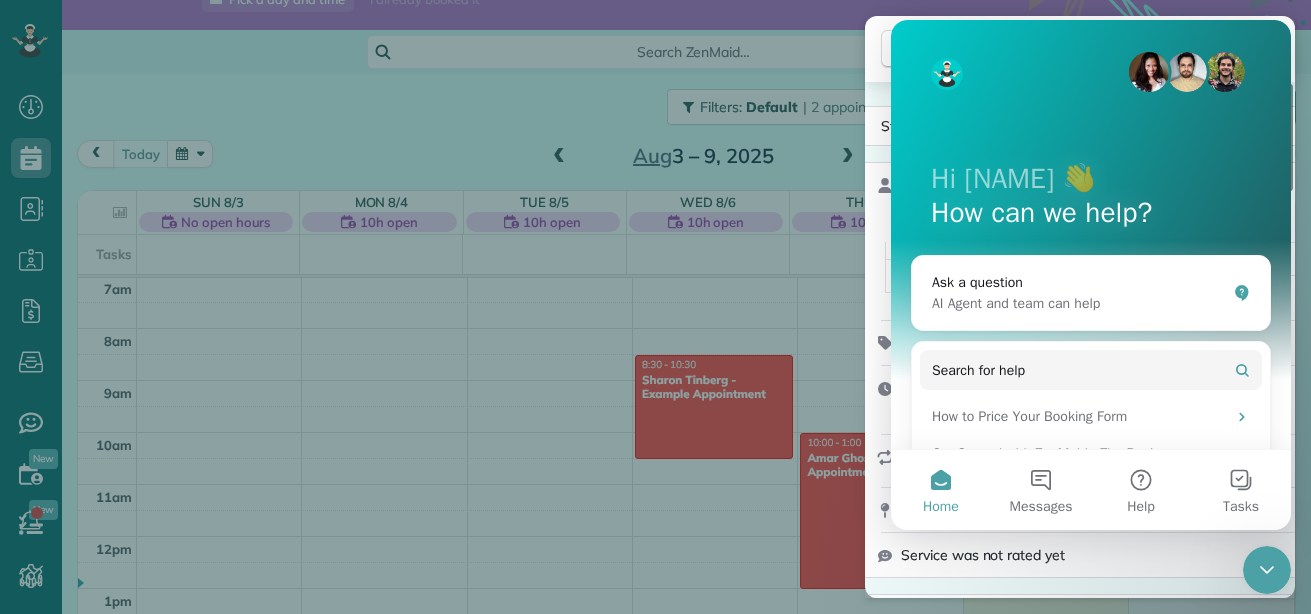 scroll, scrollTop: 0, scrollLeft: 0, axis: both 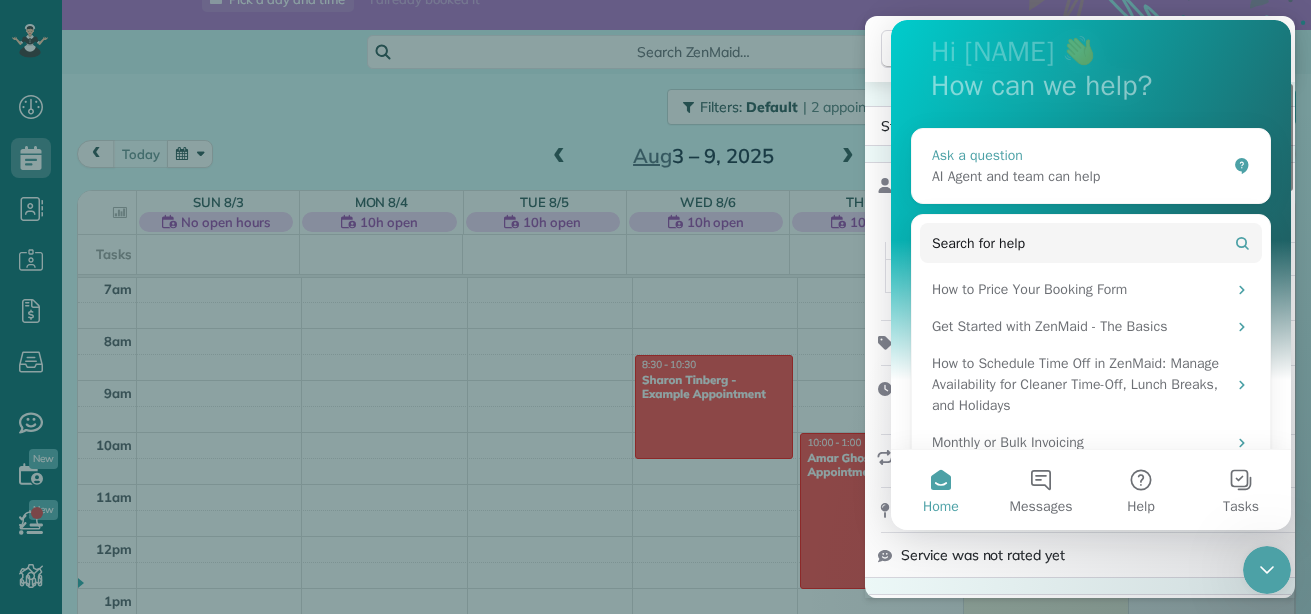 click on "AI Agent and team can help" at bounding box center (1079, 176) 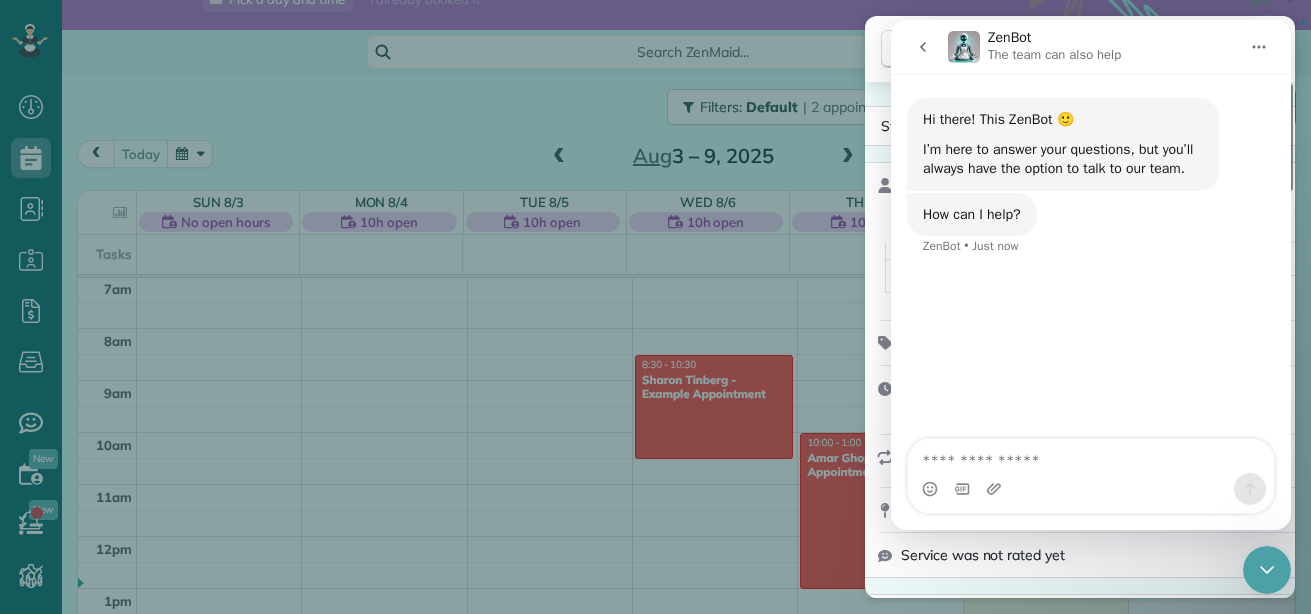 click at bounding box center (996, 489) 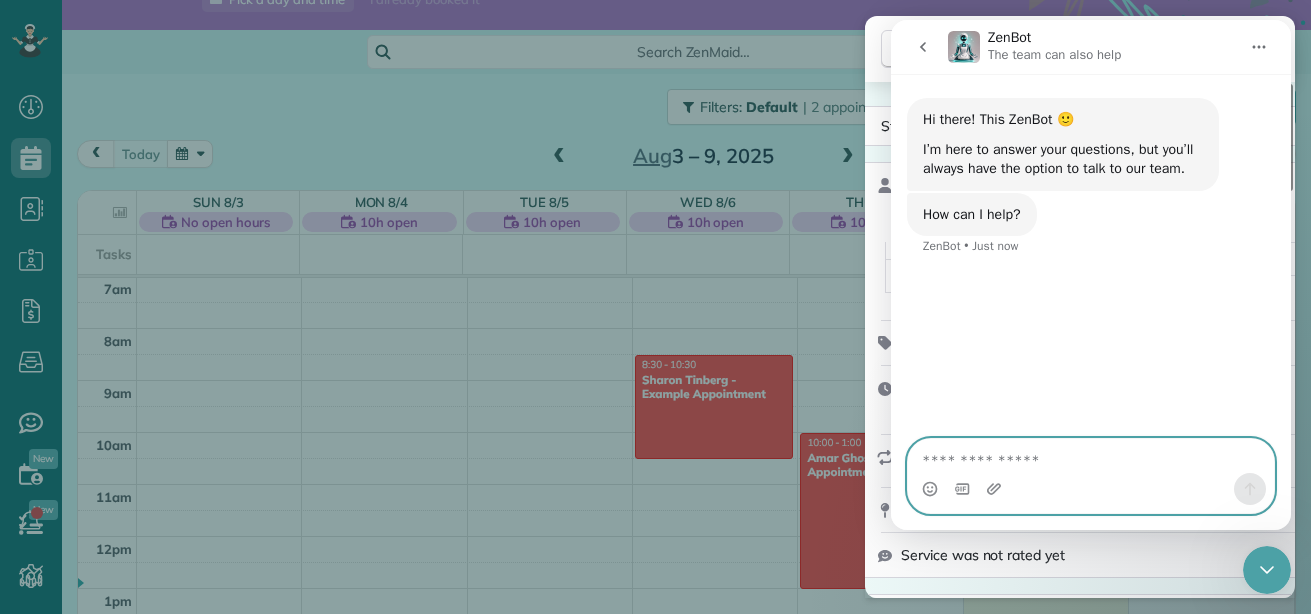 click at bounding box center [1091, 456] 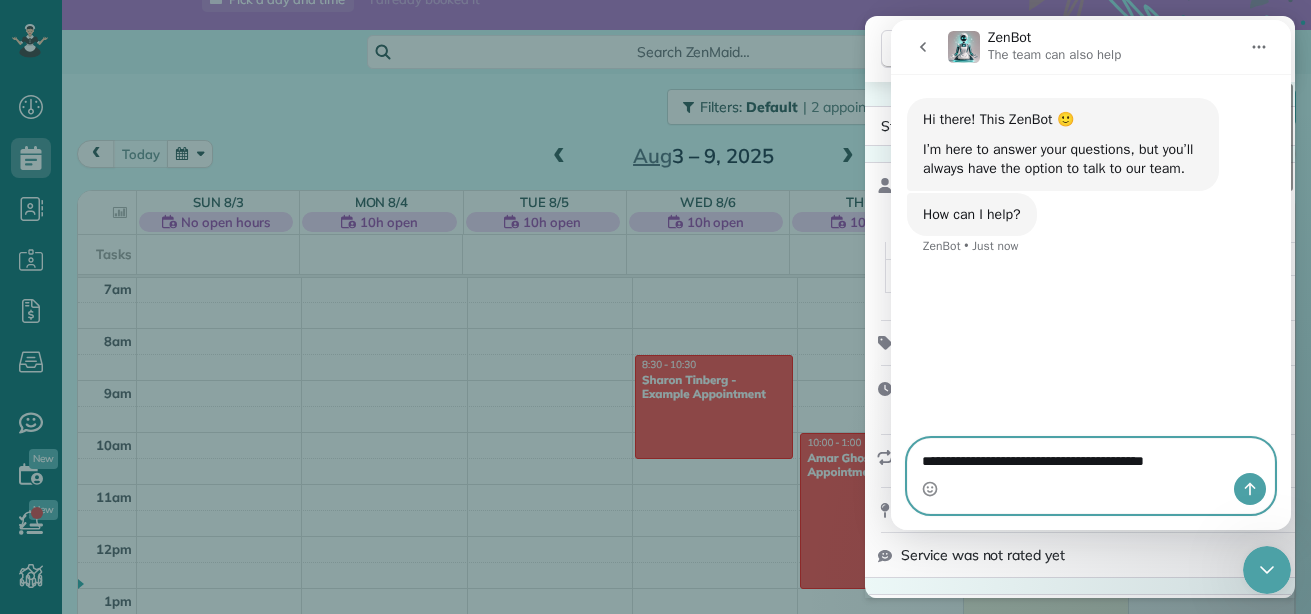 type on "**********" 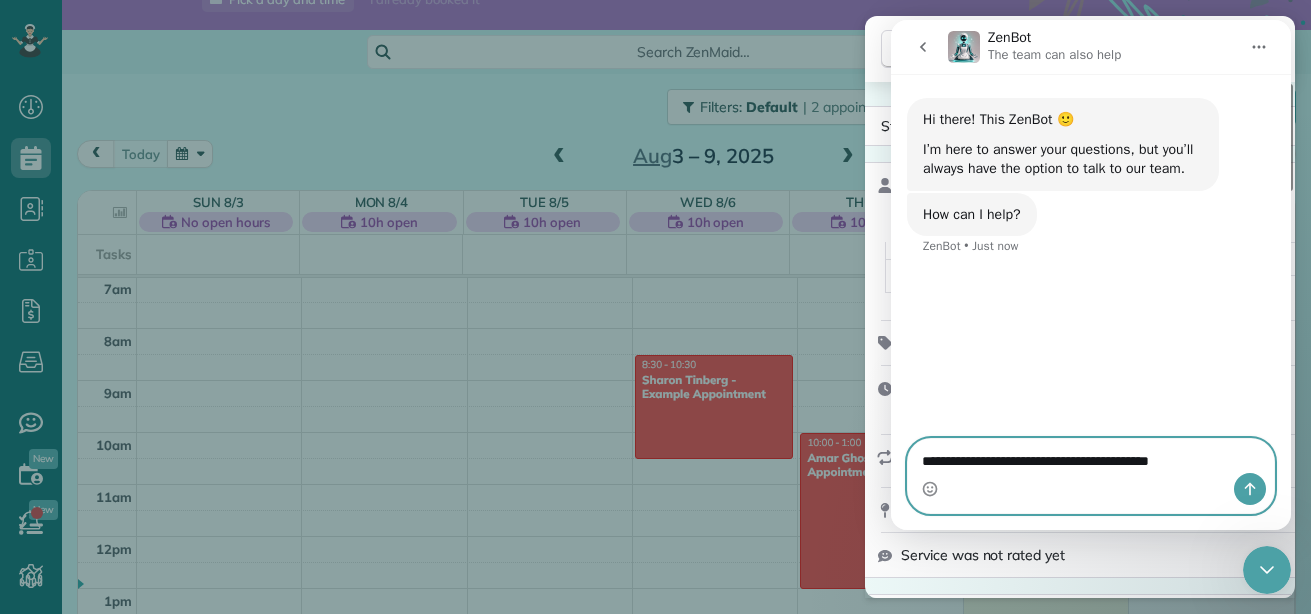 type 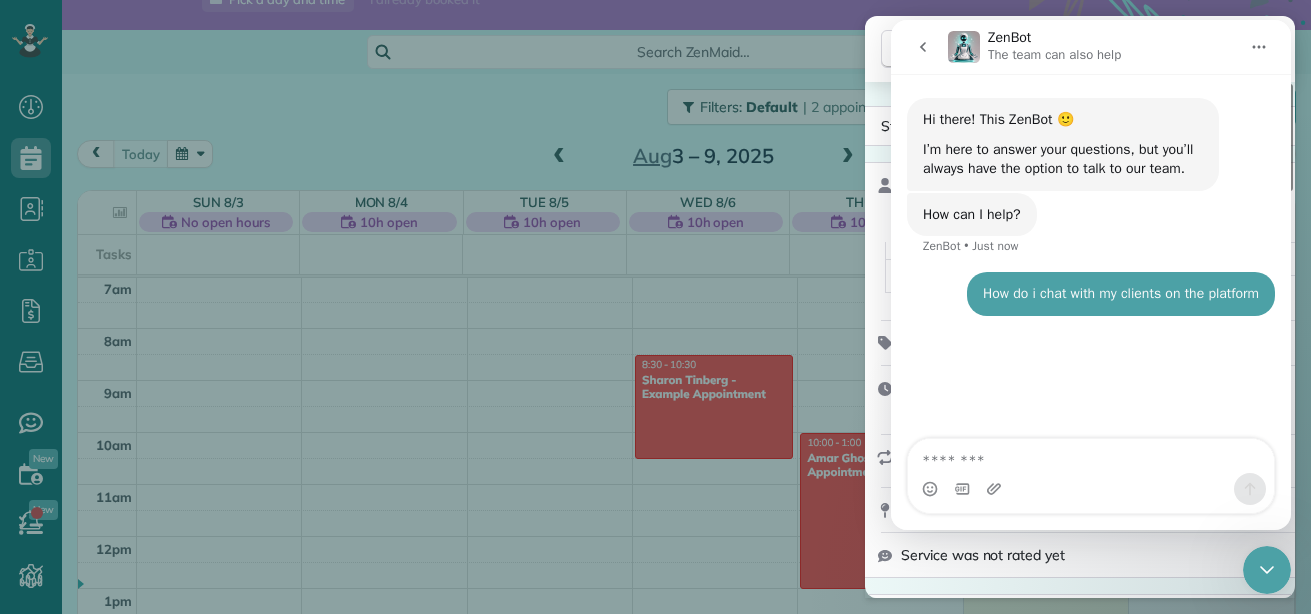 scroll, scrollTop: 3, scrollLeft: 0, axis: vertical 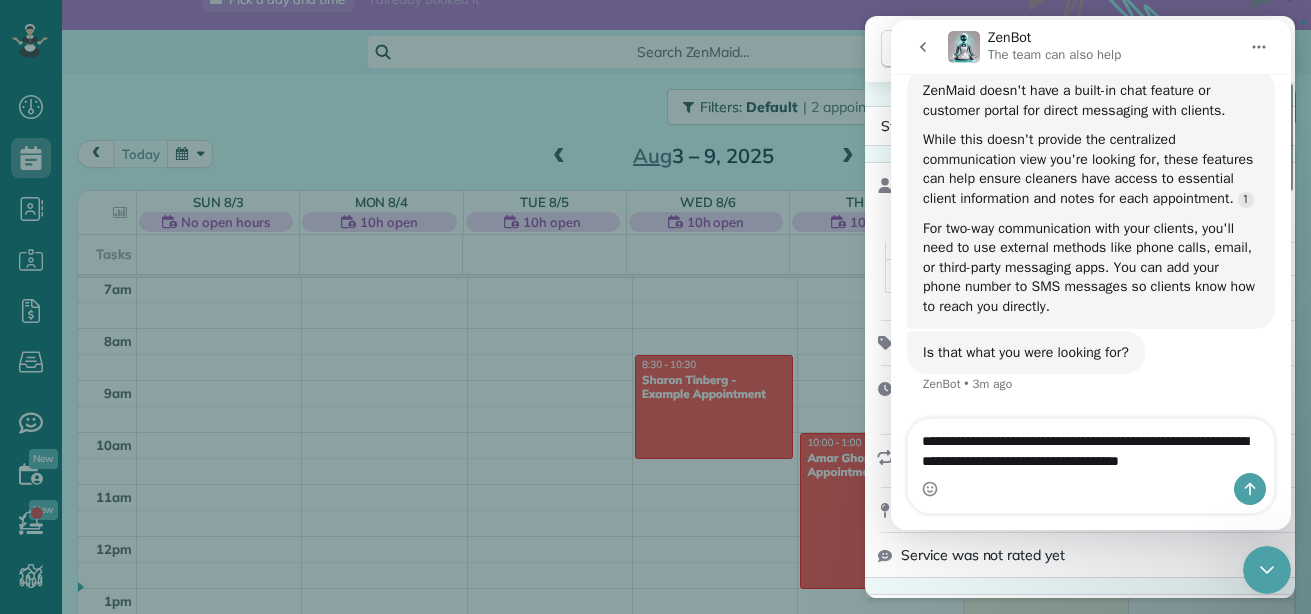 type on "**********" 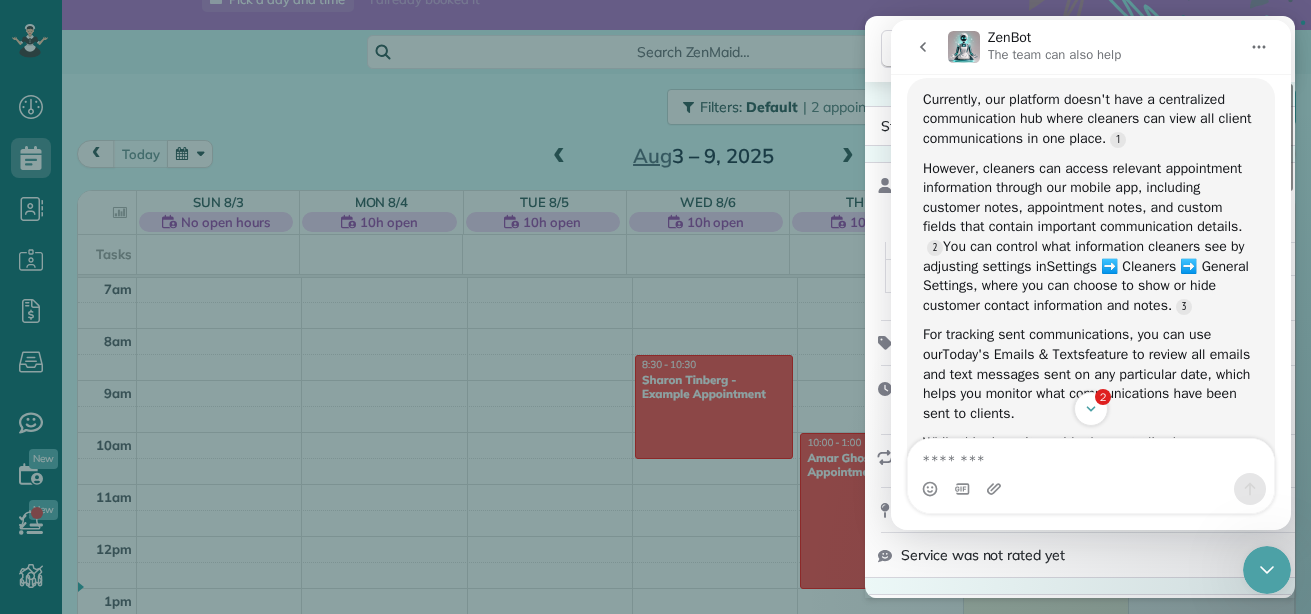 scroll, scrollTop: 717, scrollLeft: 0, axis: vertical 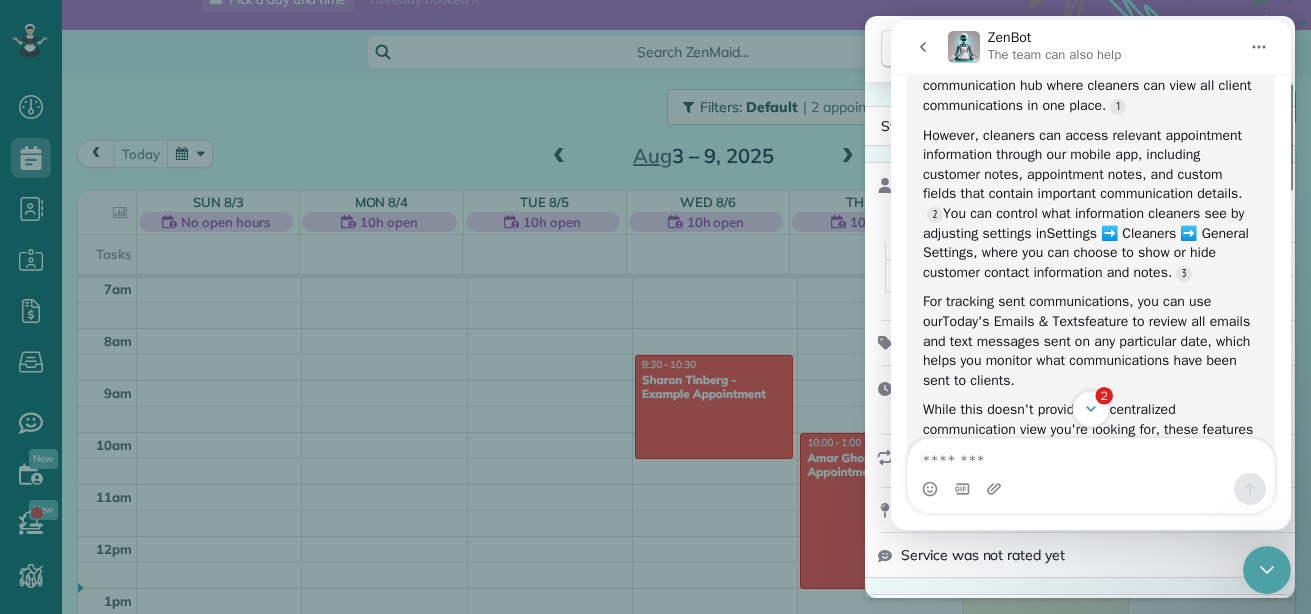 click 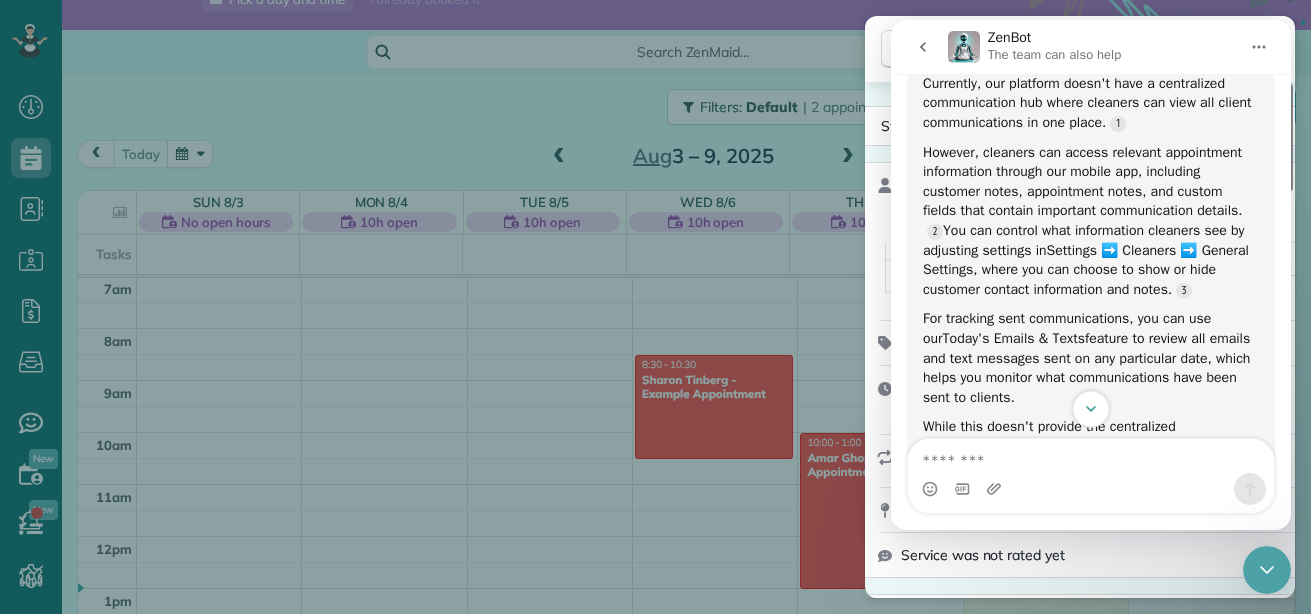 click 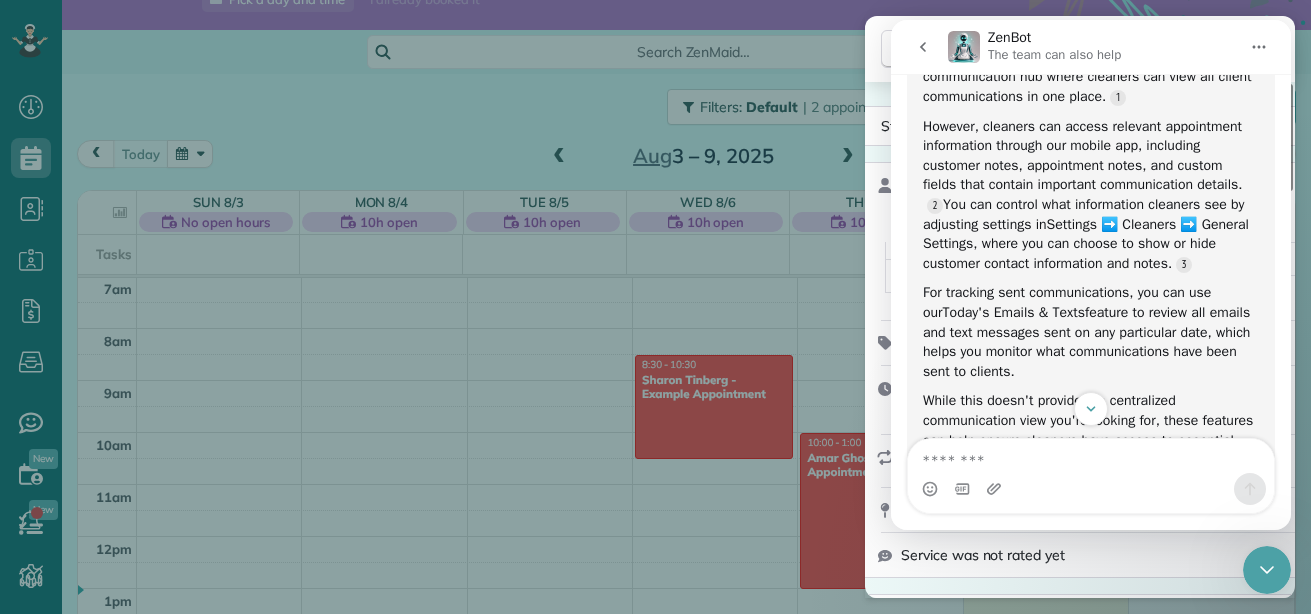 scroll, scrollTop: 729, scrollLeft: 0, axis: vertical 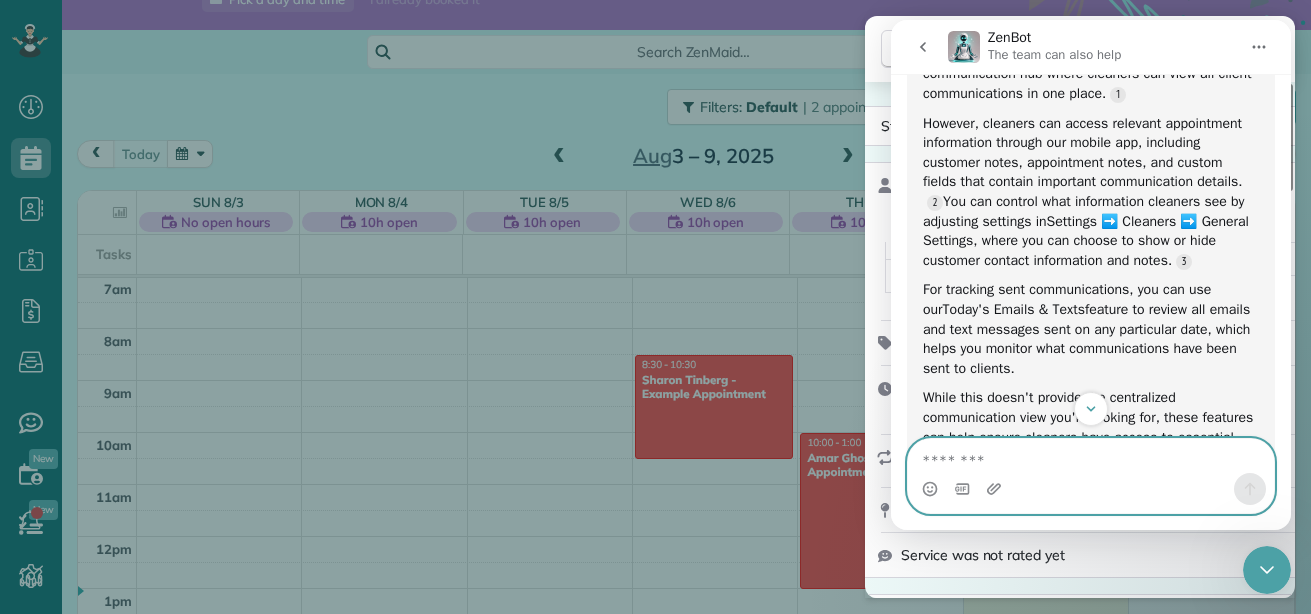 click at bounding box center (1091, 456) 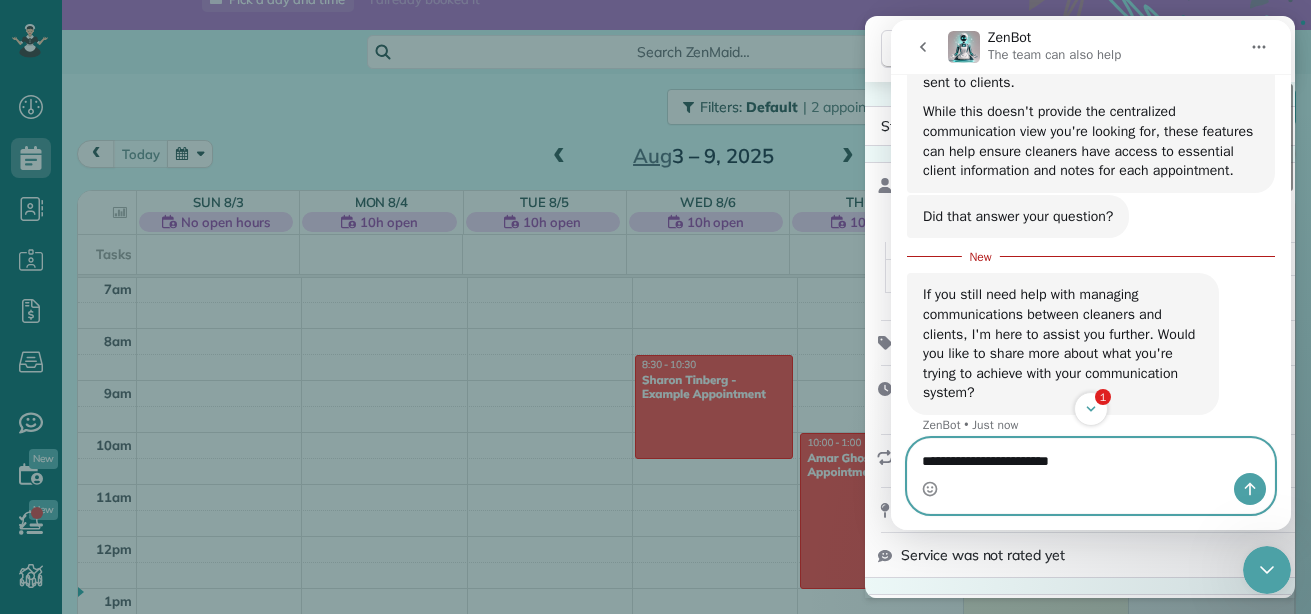 scroll, scrollTop: 1062, scrollLeft: 0, axis: vertical 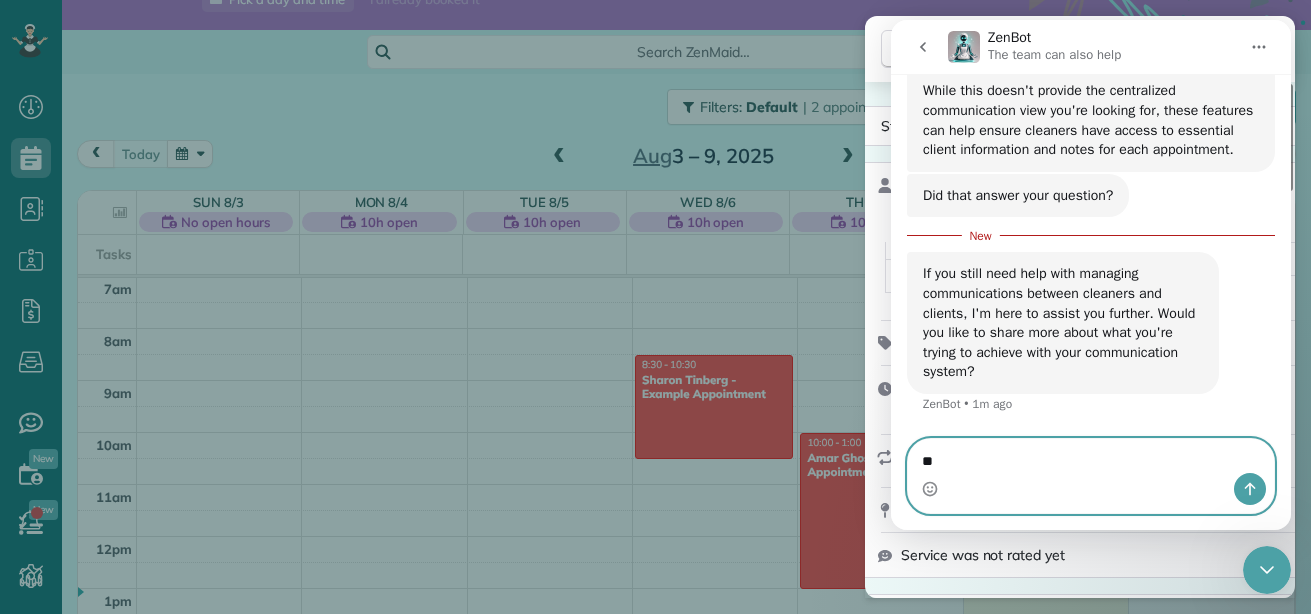 type on "*" 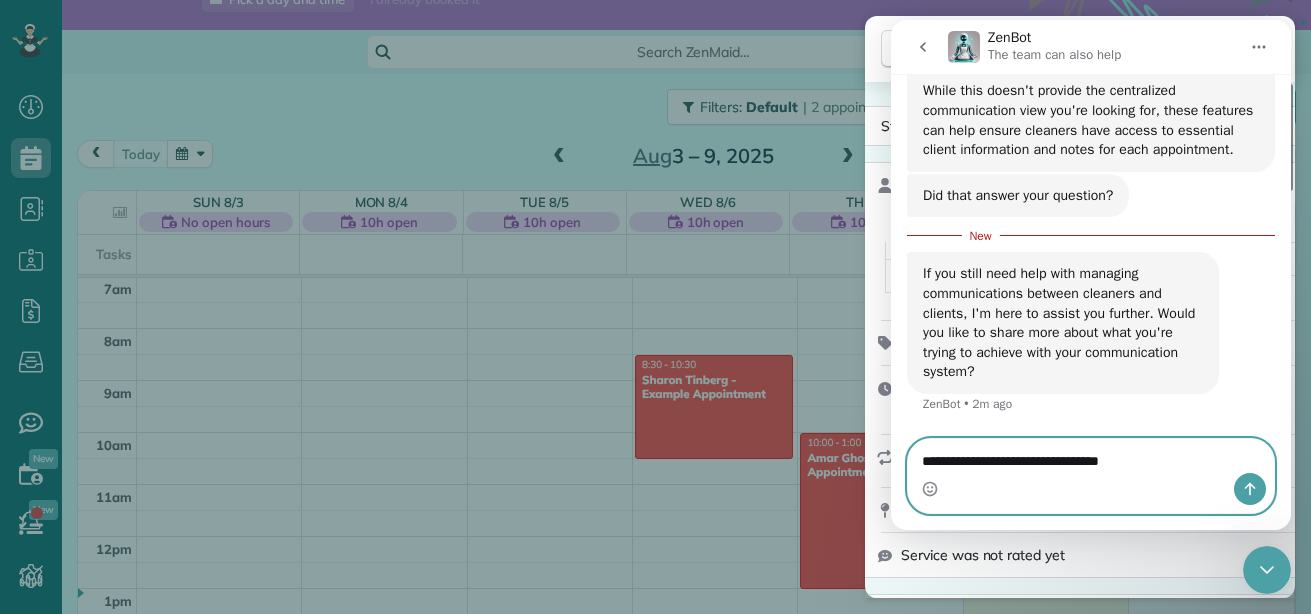 type on "**********" 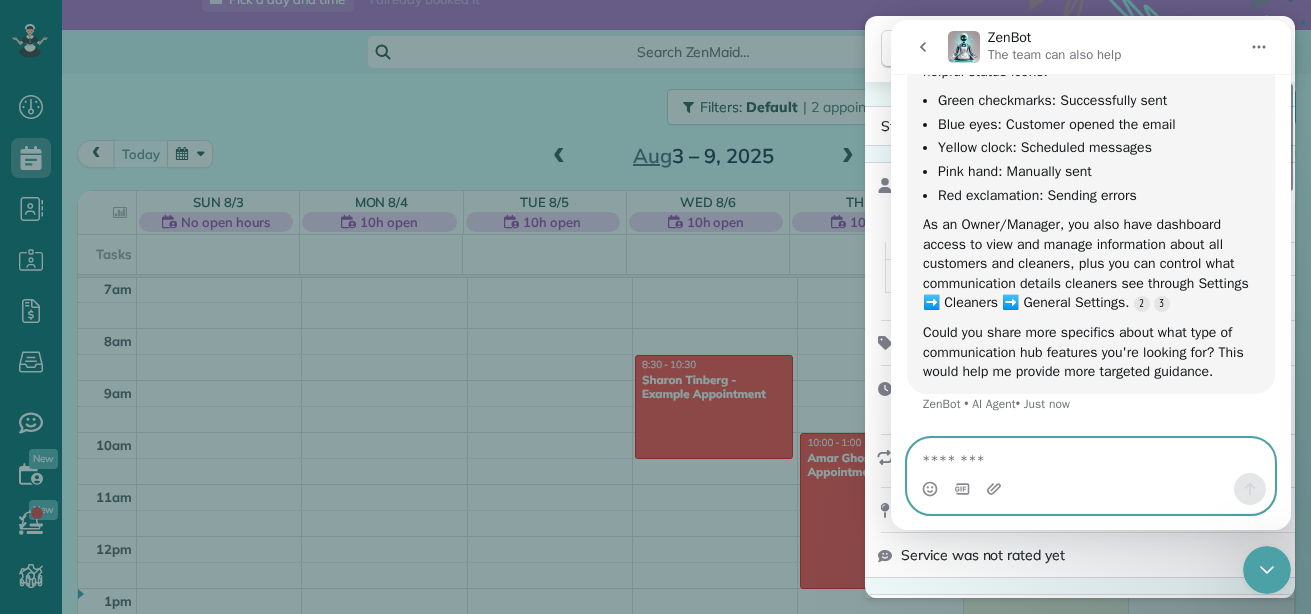 scroll, scrollTop: 1556, scrollLeft: 0, axis: vertical 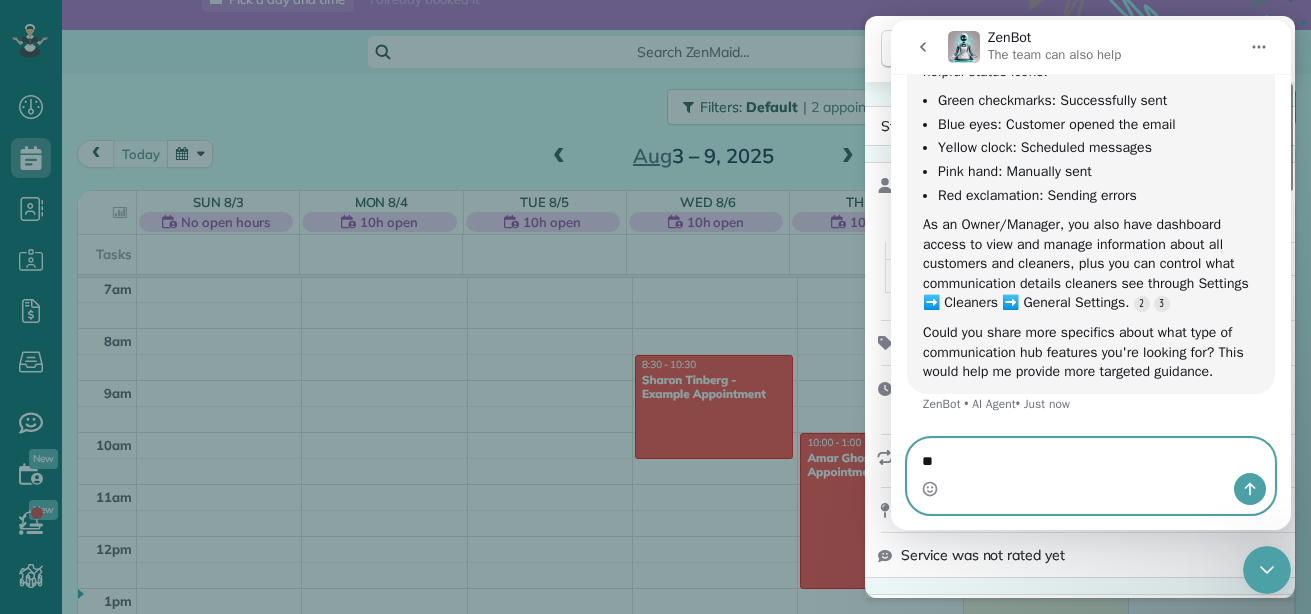 type on "*" 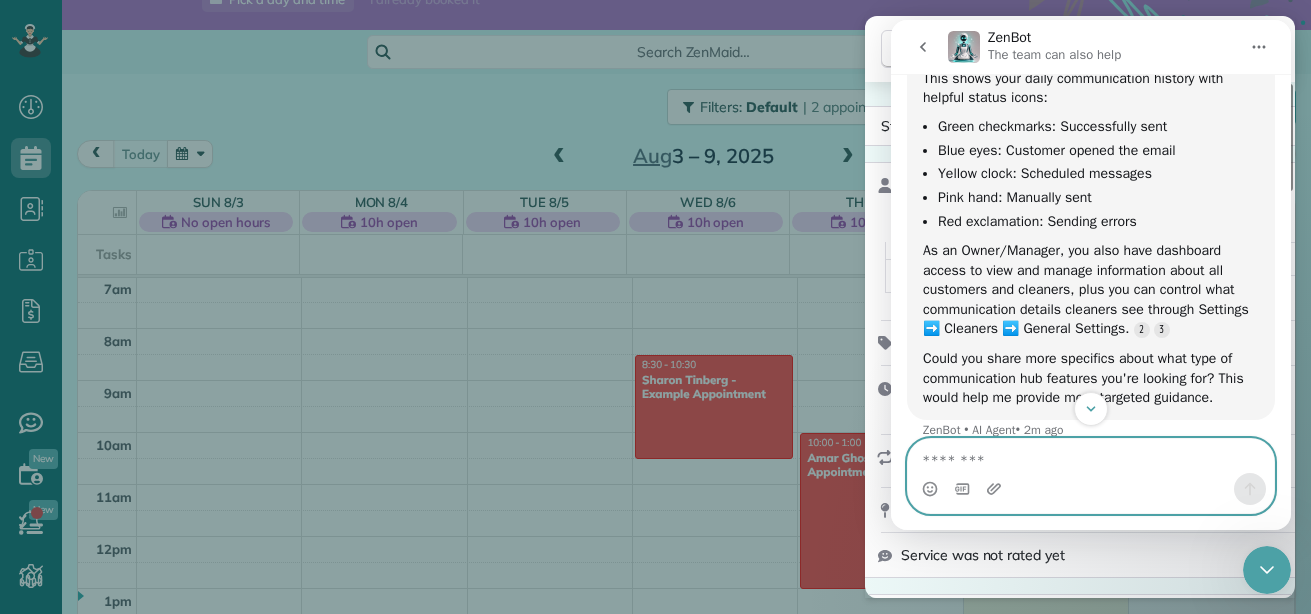 scroll, scrollTop: 1556, scrollLeft: 0, axis: vertical 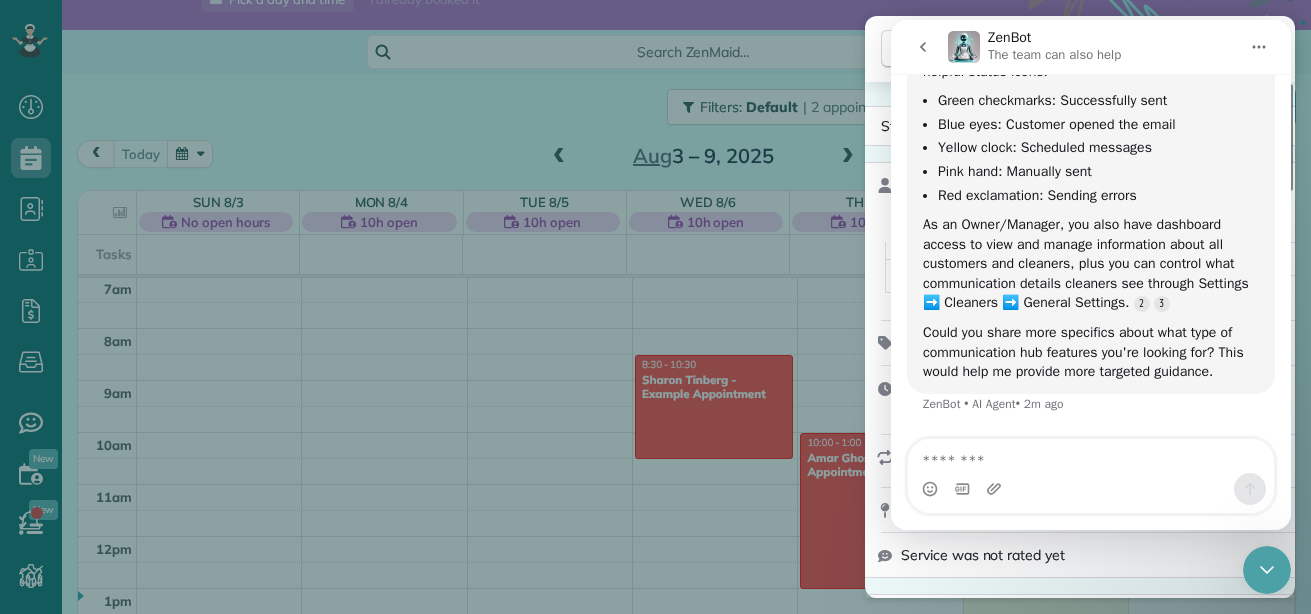 click on "For administration, our main communication hub is the Today's Emails & Texts feature. You can access this from any Scheduling View by clicking the Action button and selecting Today's Emails/Texts. This shows your daily communication history with helpful status icons: Green checkmarks : Successfully sent Blue eyes : Customer opened the email Yellow clock : Scheduled messages Pink hand : Manually sent Red exclamation : Sending errors As an Owner/Manager, you also have dashboard access to view and manage information about all customers and cleaners, plus you can control what communication details cleaners see through Settings ➡️ Cleaners ➡️ General Settings. Could you share more specifics about what type of communication hub features you're looking for? This would help me provide more targeted guidance." at bounding box center [1091, 162] 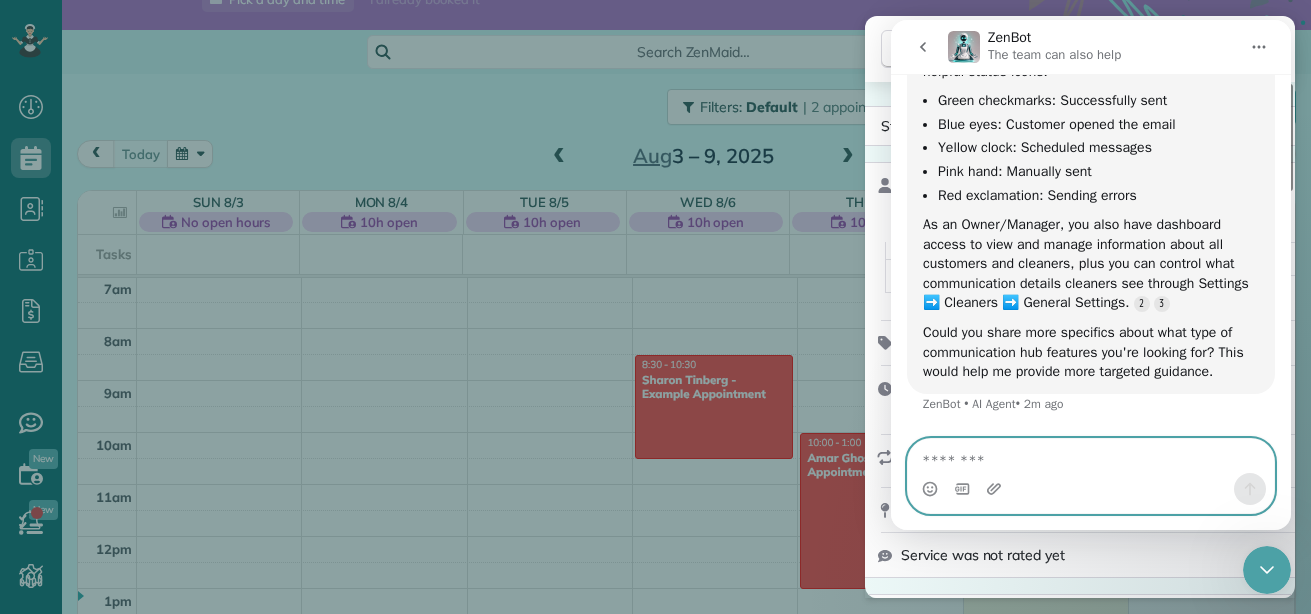 click at bounding box center (1091, 456) 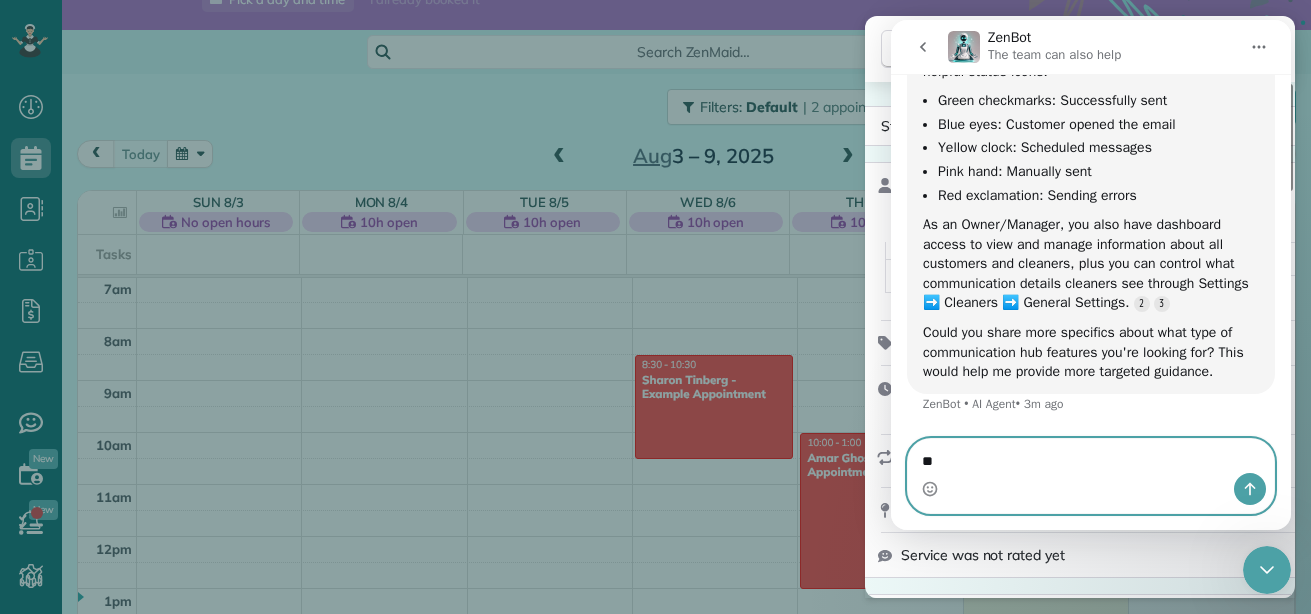 type on "*" 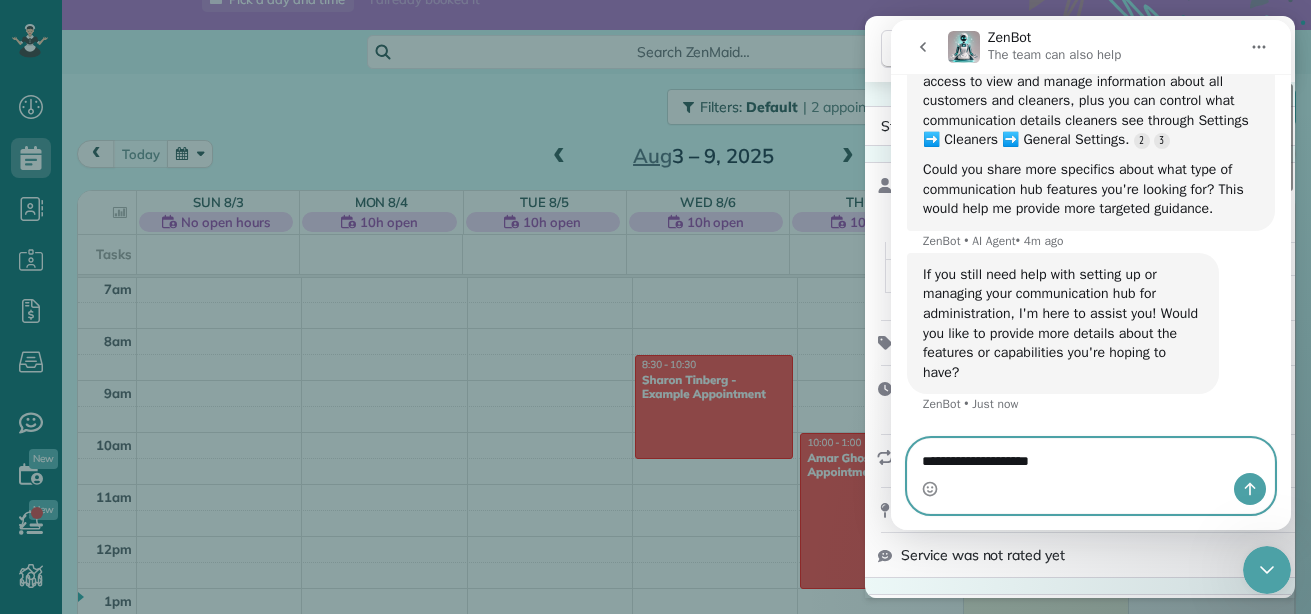 scroll, scrollTop: 1719, scrollLeft: 0, axis: vertical 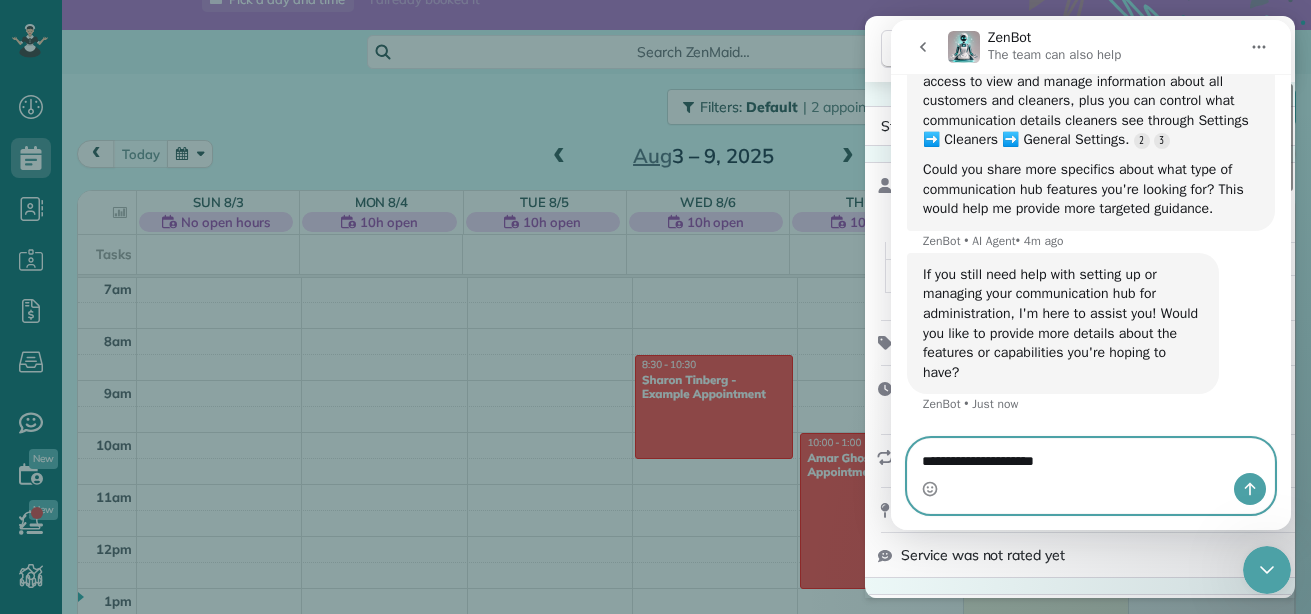 type on "**********" 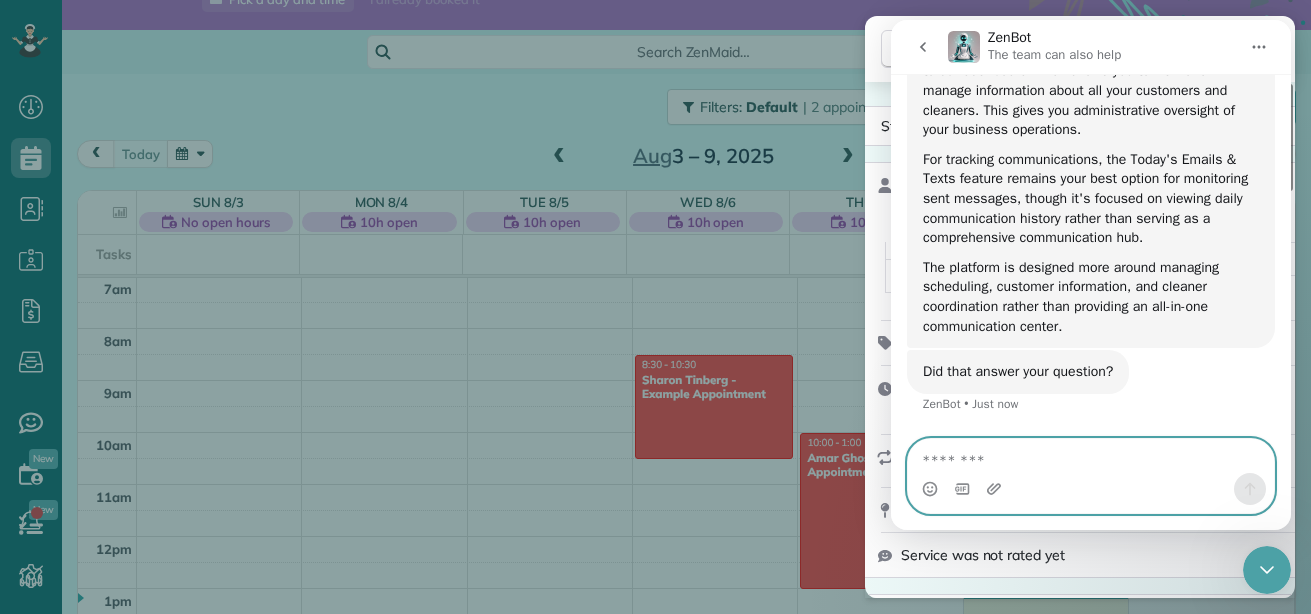 scroll, scrollTop: 2260, scrollLeft: 0, axis: vertical 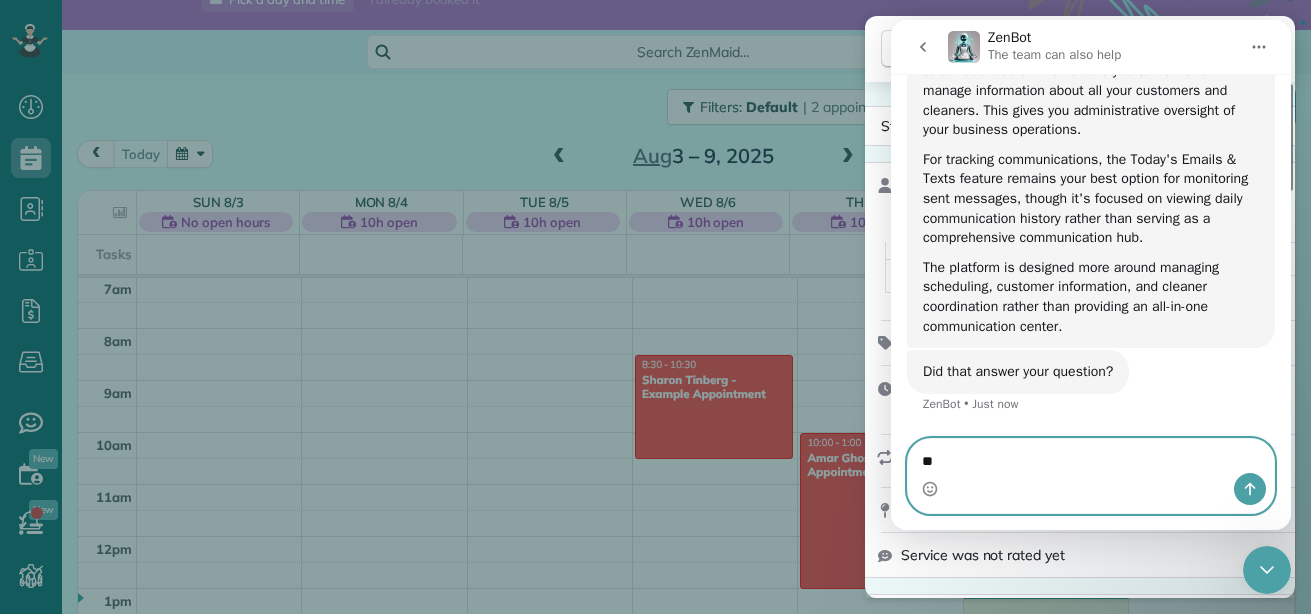 type on "***" 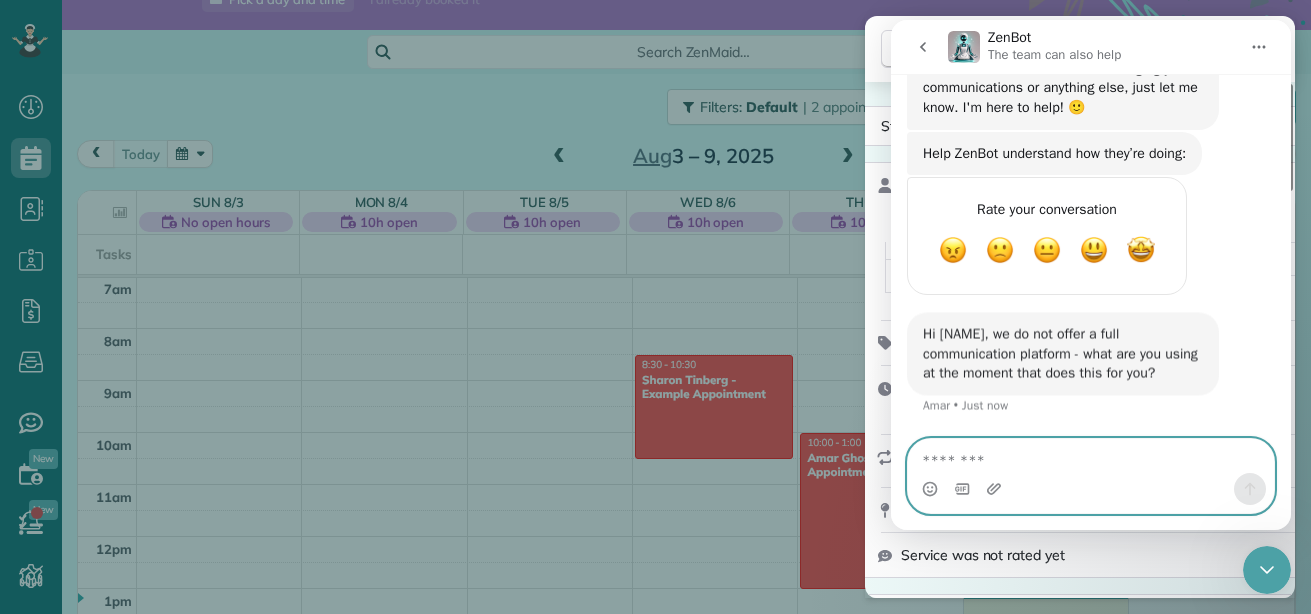 scroll, scrollTop: 2670, scrollLeft: 0, axis: vertical 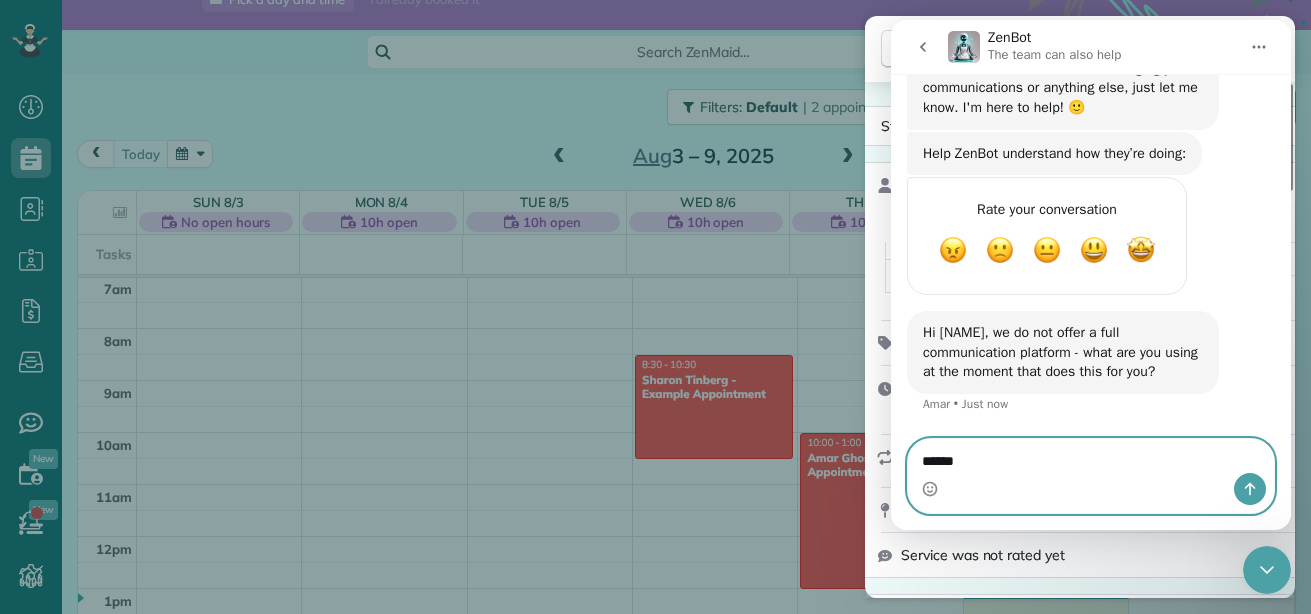 type on "*******" 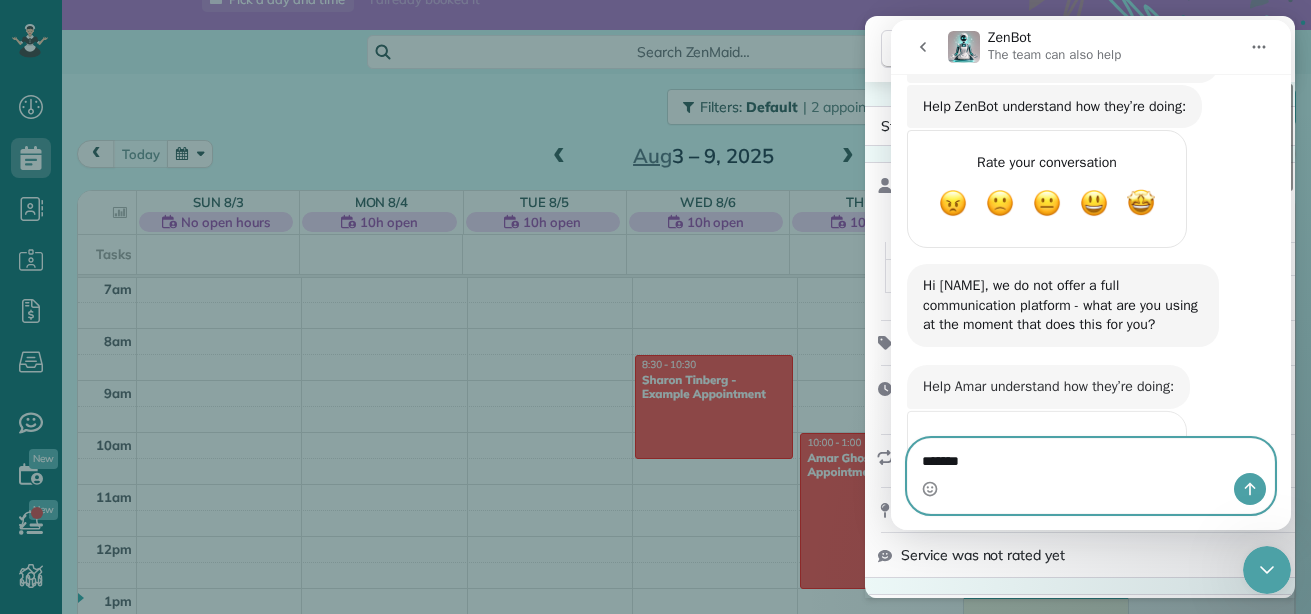 scroll, scrollTop: 2829, scrollLeft: 0, axis: vertical 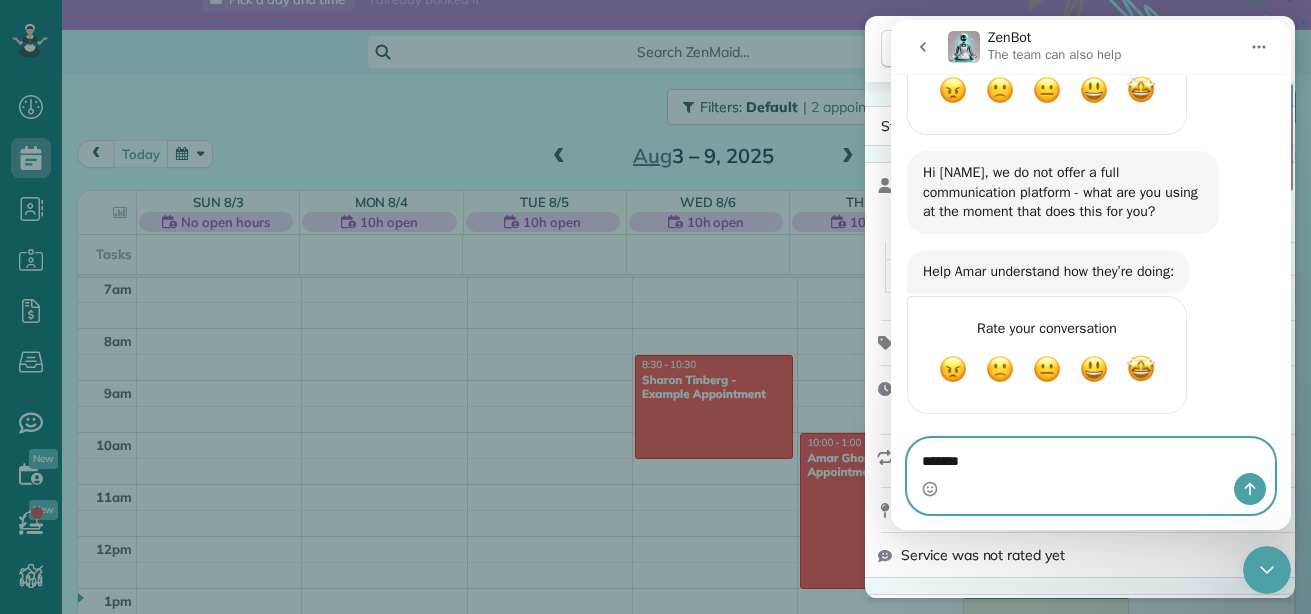 type 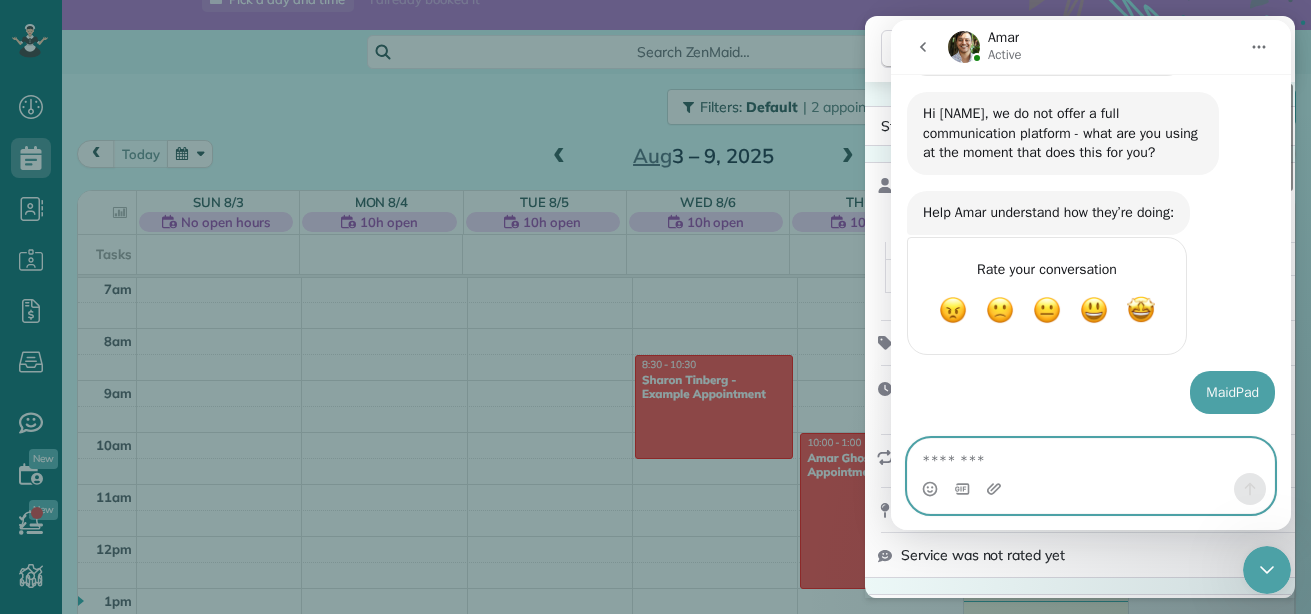scroll, scrollTop: 2889, scrollLeft: 0, axis: vertical 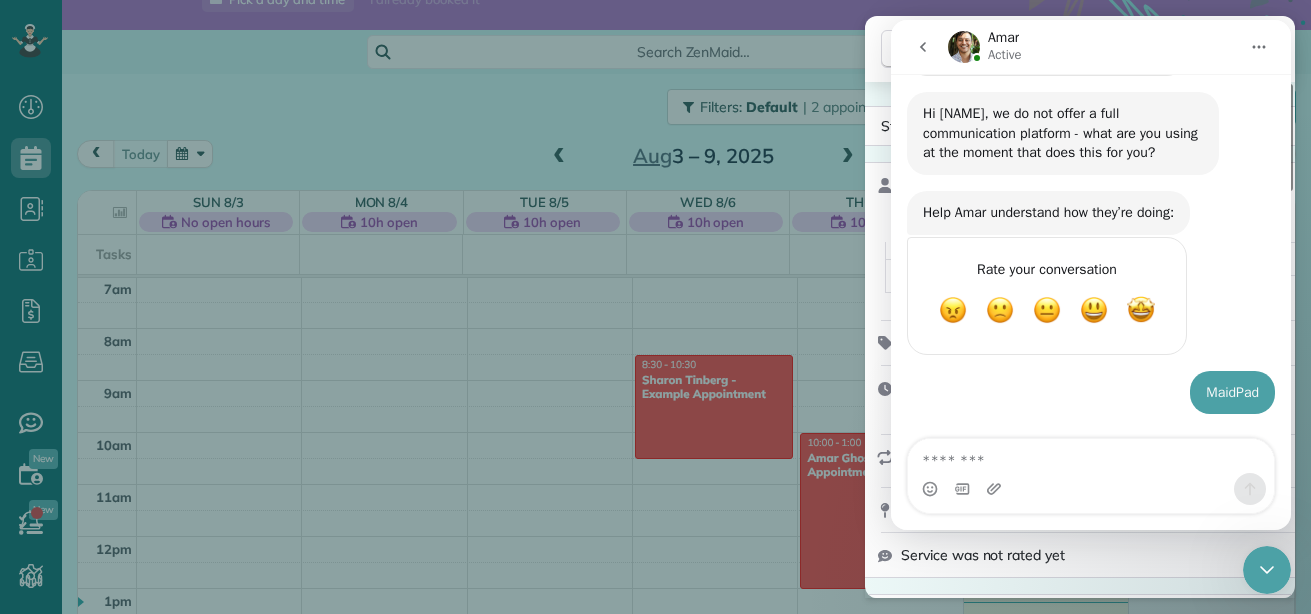 click 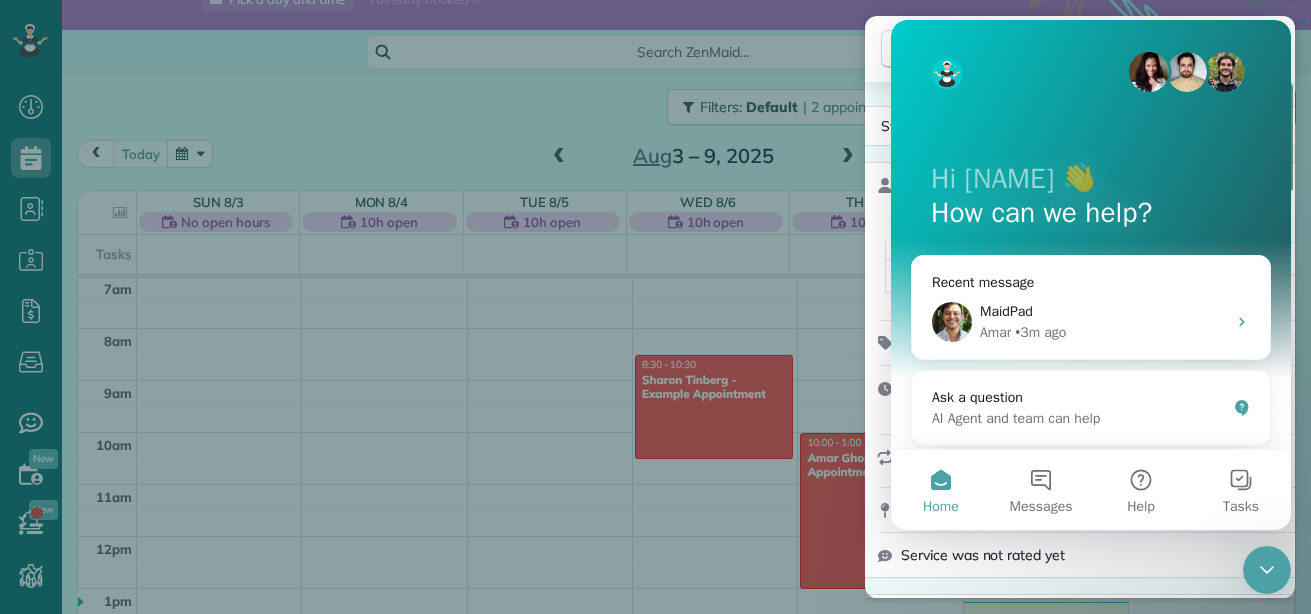 scroll, scrollTop: 2063, scrollLeft: 0, axis: vertical 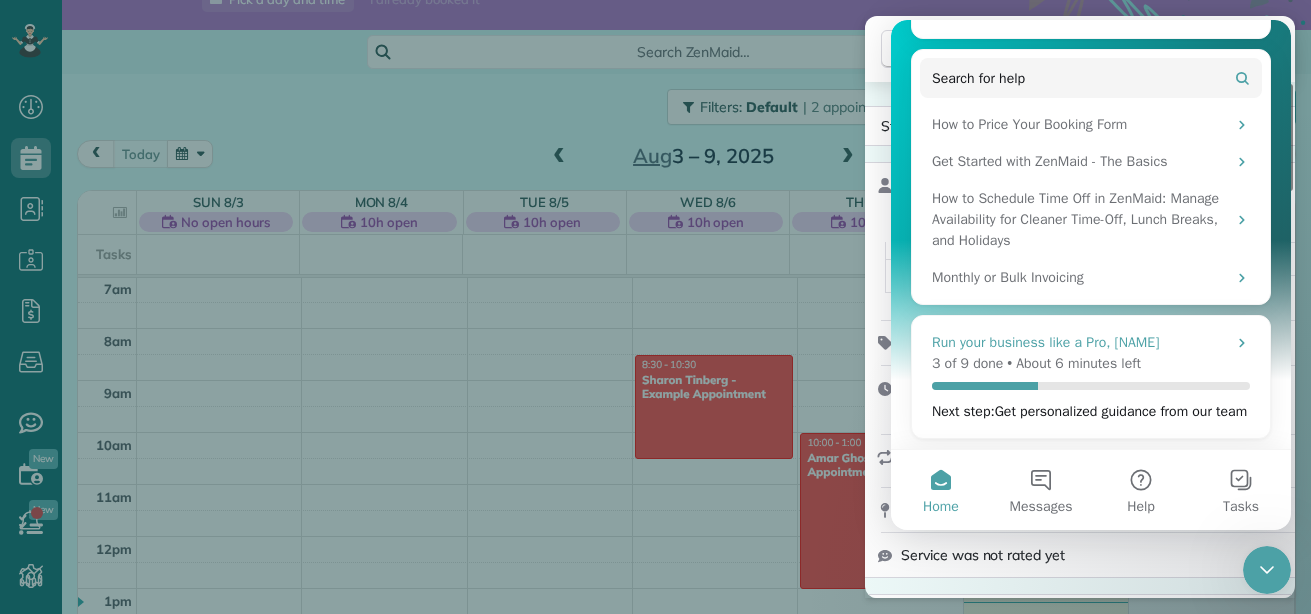 click on "About 6 minutes left" at bounding box center [1078, 363] 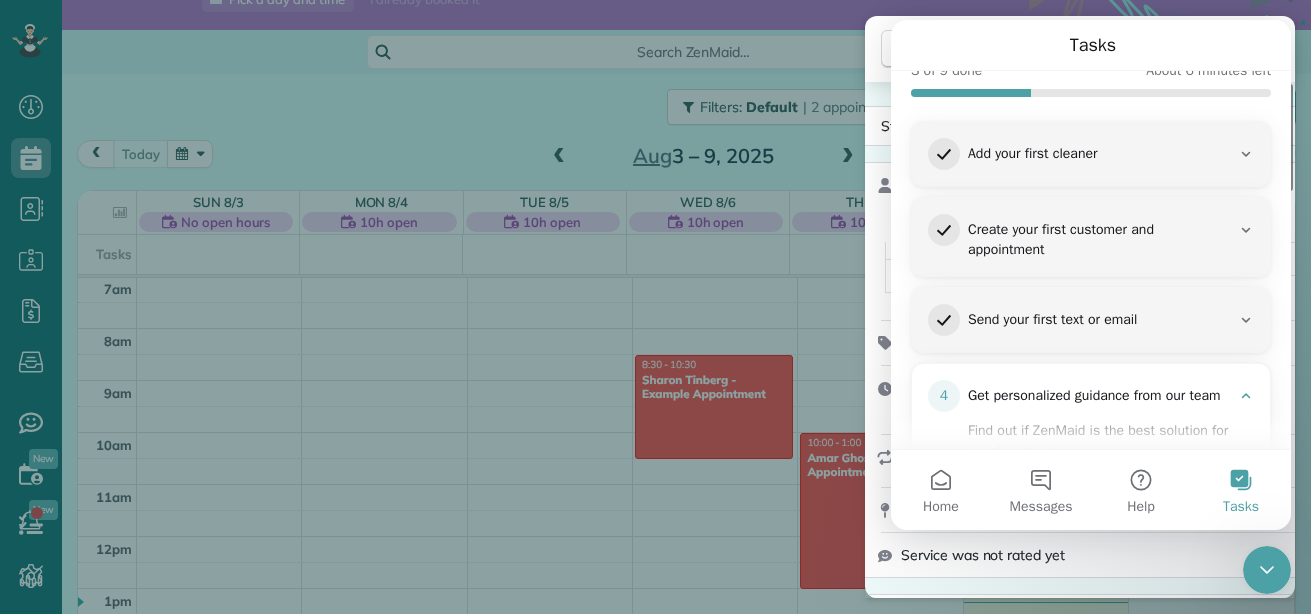 scroll, scrollTop: 0, scrollLeft: 0, axis: both 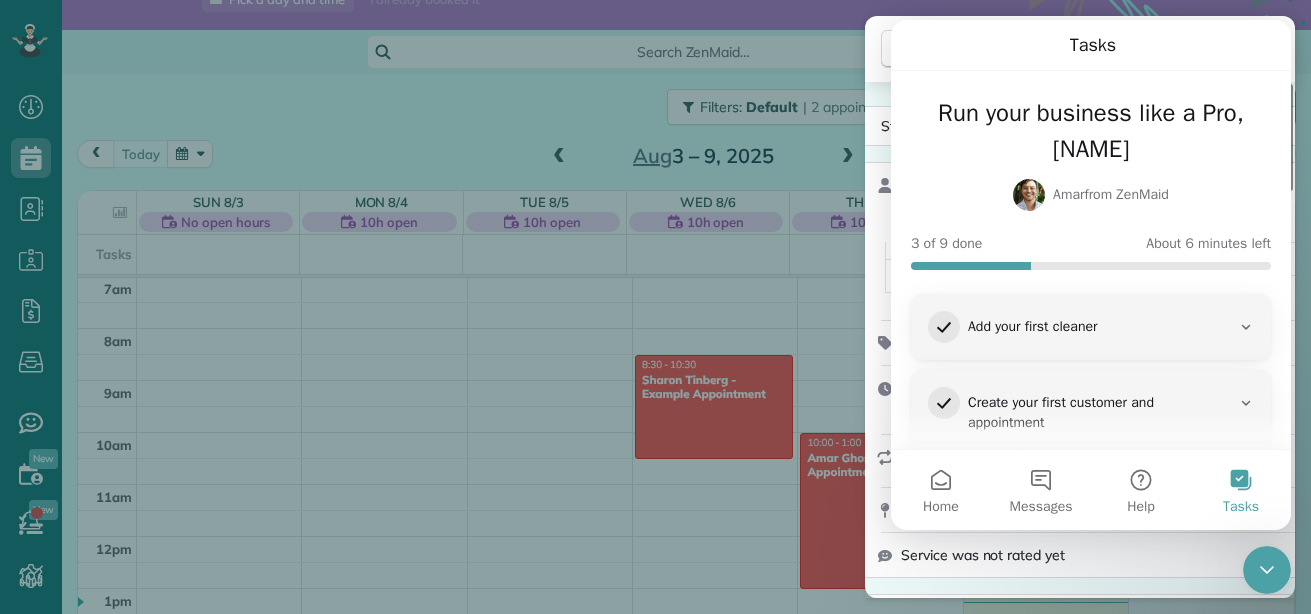 click on "Close Residential [PERSON] (Example Appointment) Actions Status Active [PERSON] (Example Appointment) · Open profile No phone number on record Add phone number No email on record Add email View Details Residential Wednesday, August 06, 2025 ( 2 days ago ) 8:30 AM 10:30 AM 2 hours and 0 minutes One time [NUMBER] [STREET] [CITY] [STATE] Service was not rated yet Cleaners Time in and out Assign Invite Cleaners No cleaners assigned yet Checklist Try Now Keep this appointment up to your standards. Stay on top of every detail, keep your cleaners organised, and your client happy. Assign a checklist Watch a 5 min demo Billing Billing actions Service Add an item Overcharge $0.00 Discount $0.00 Coupon discount - Primary tax - Secondary tax - Total appointment price $0.00 Tips collected $0.00 Mark as paid Total including tip $0.00 Get paid online in no-time! Send an invoice and reward your cleaners with tips Charge customer credit card Appointment custom fields No custom fields to display 1" at bounding box center (655, 307) 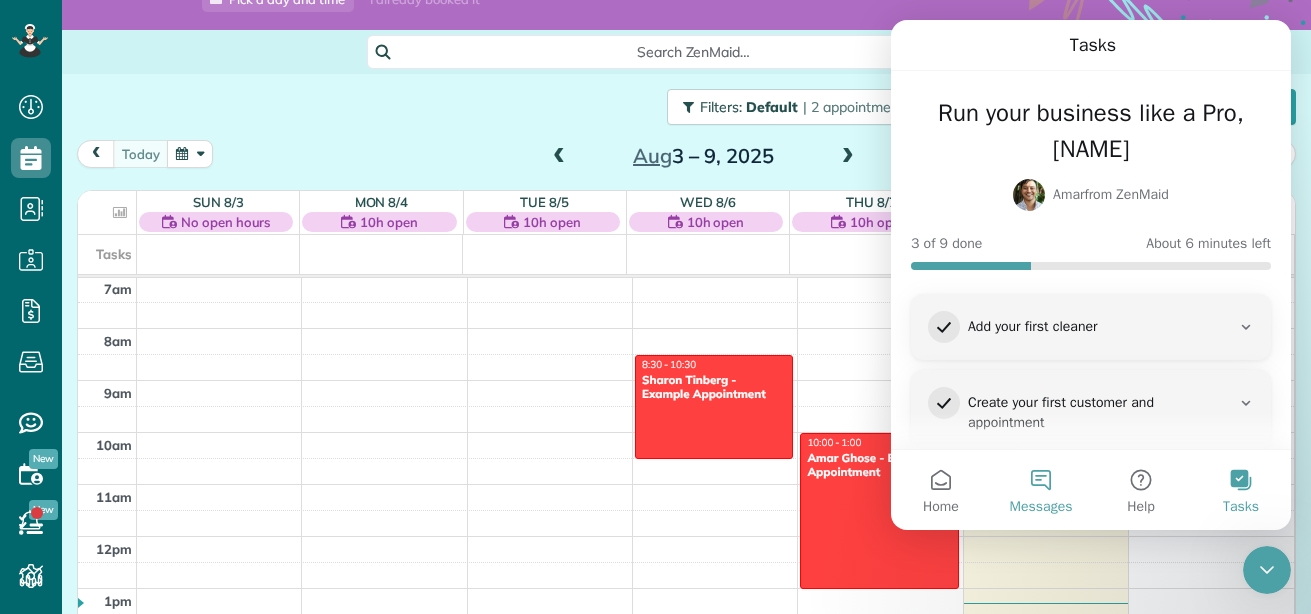 click on "Messages" at bounding box center [1041, 490] 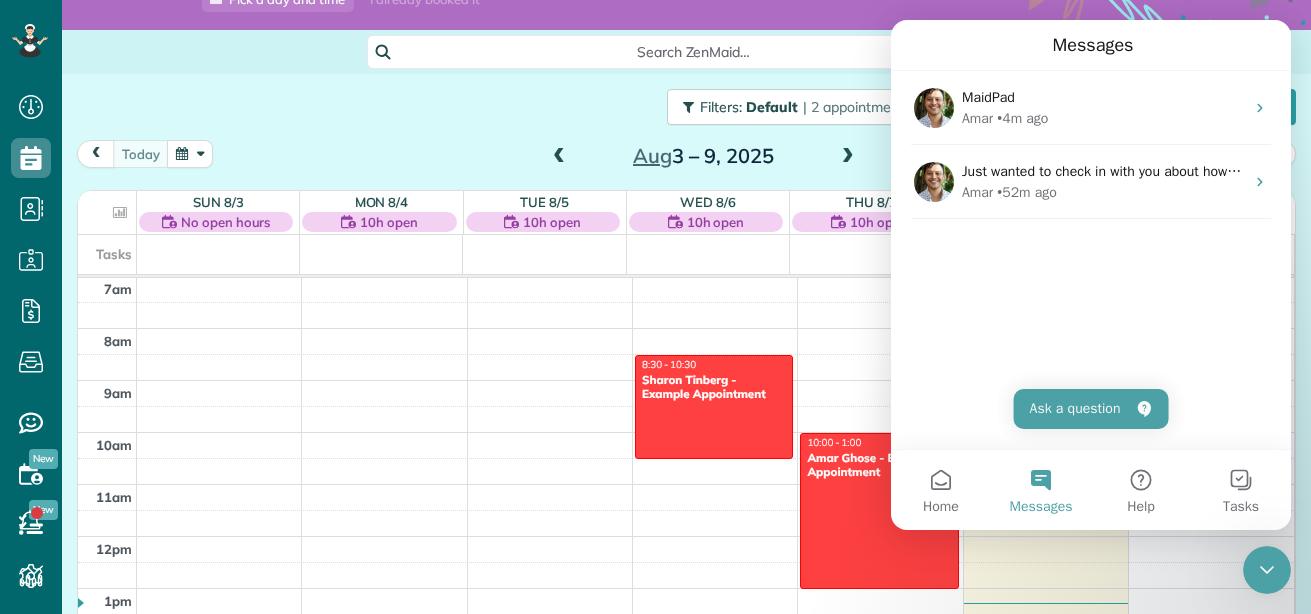 click 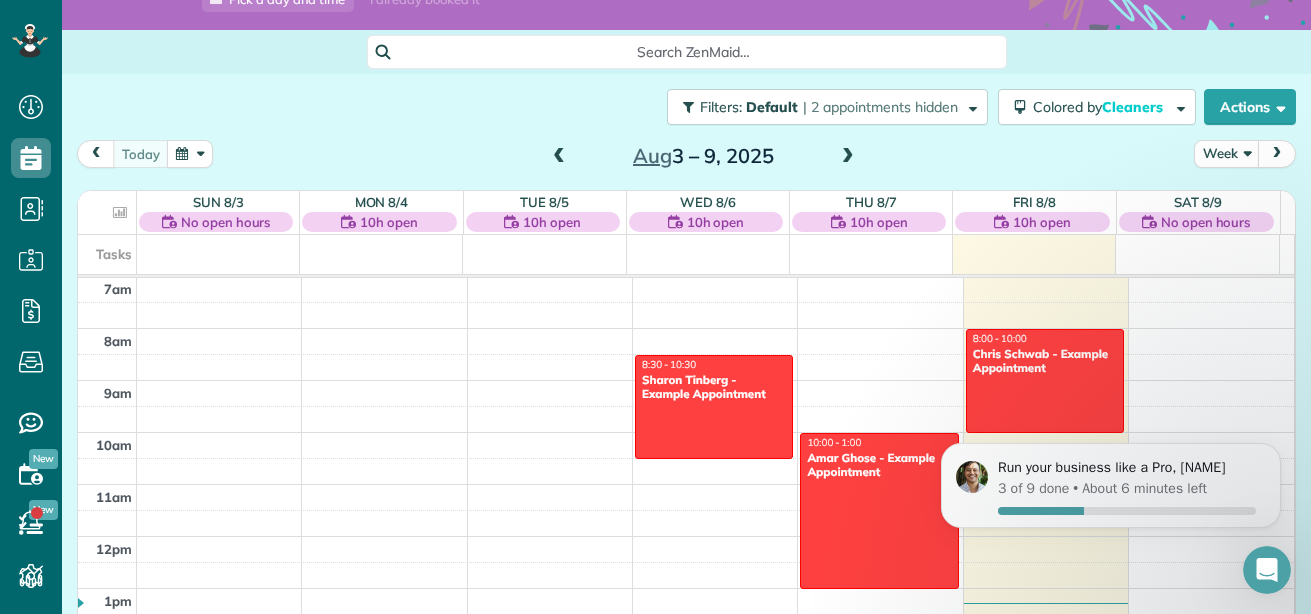 scroll, scrollTop: 0, scrollLeft: 0, axis: both 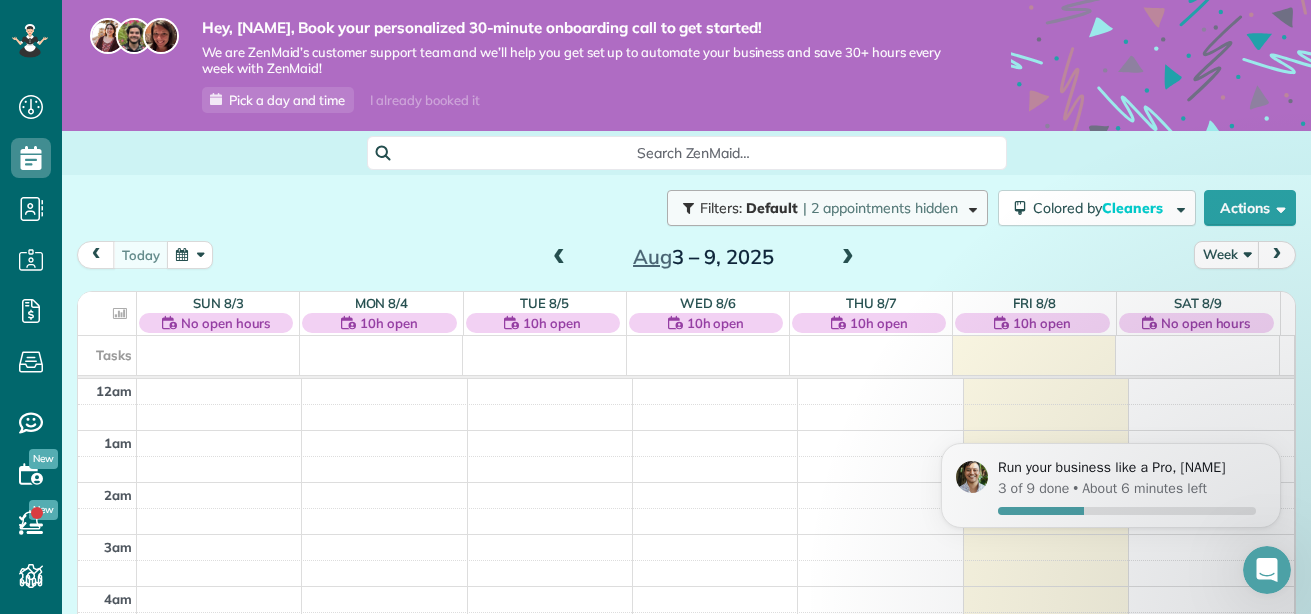 click on "Filters:   Default
|  2 appointments hidden" at bounding box center [827, 208] 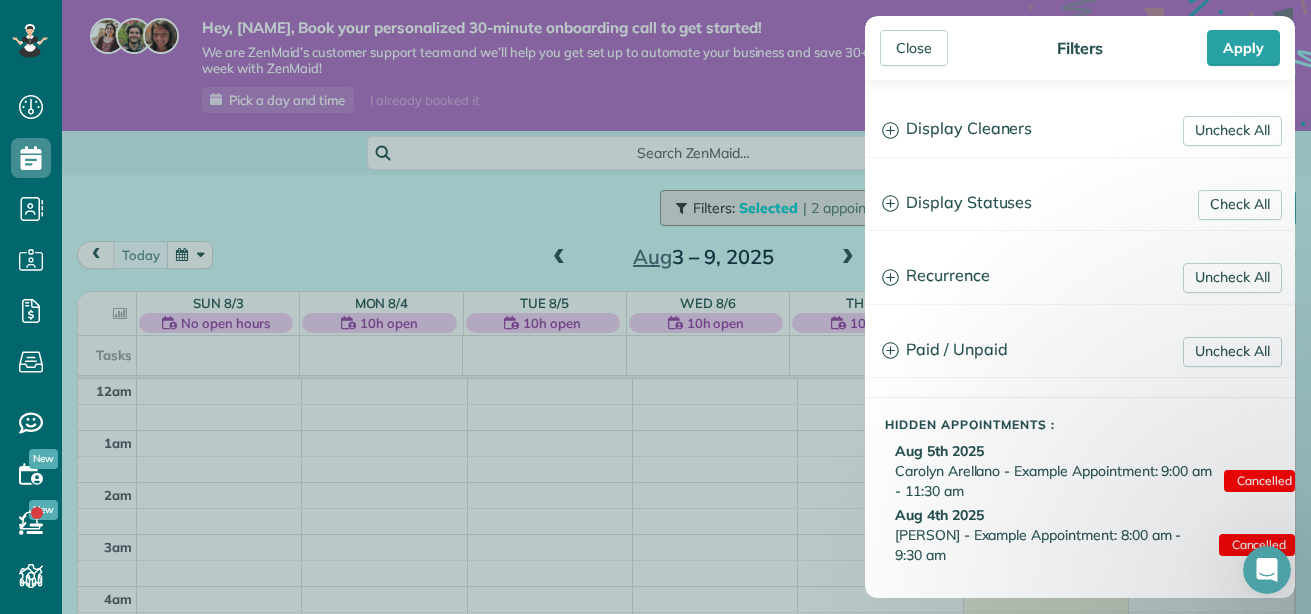 scroll, scrollTop: 2, scrollLeft: 0, axis: vertical 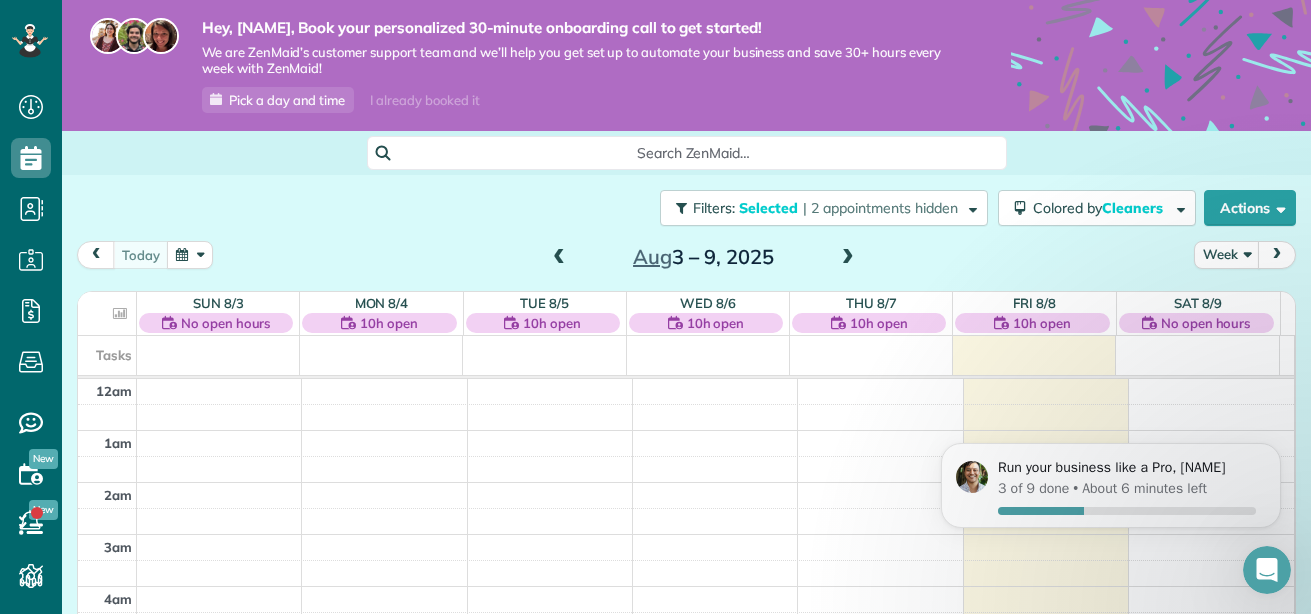 click on "Close
Filters
Apply
Uncheck All
Display Cleaners
Alice LA Mera Group LLC
Ellen Malhue
No Cleaners Assigned
Check All
Display Statuses
Active" at bounding box center (655, 307) 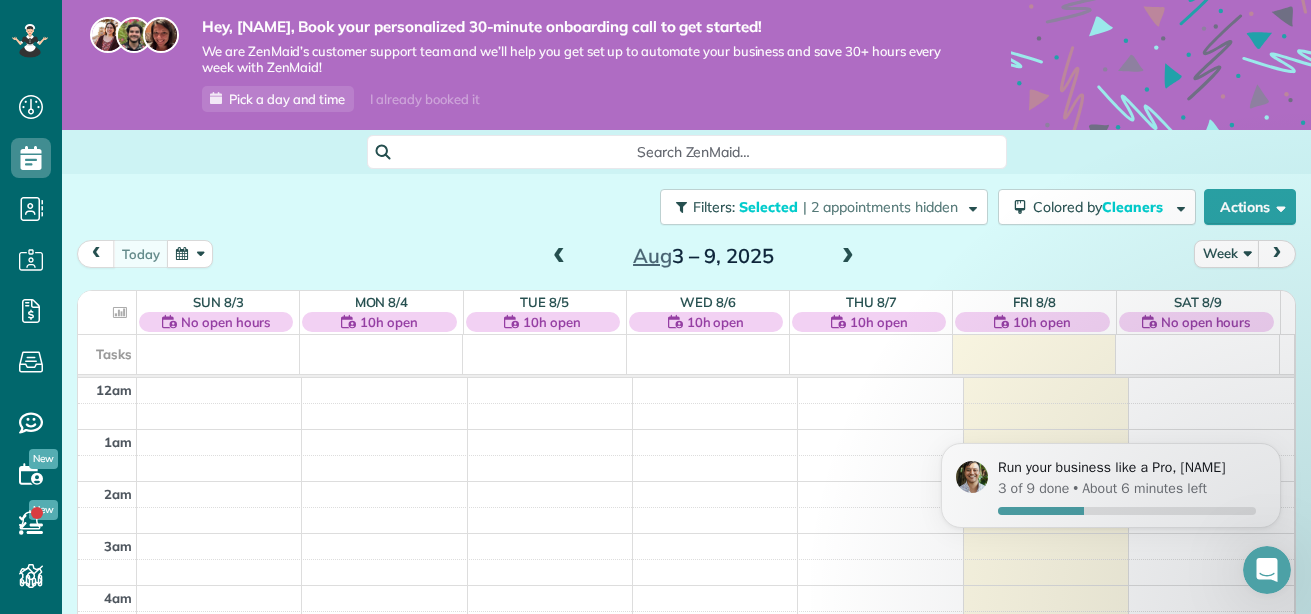 scroll, scrollTop: 157, scrollLeft: 0, axis: vertical 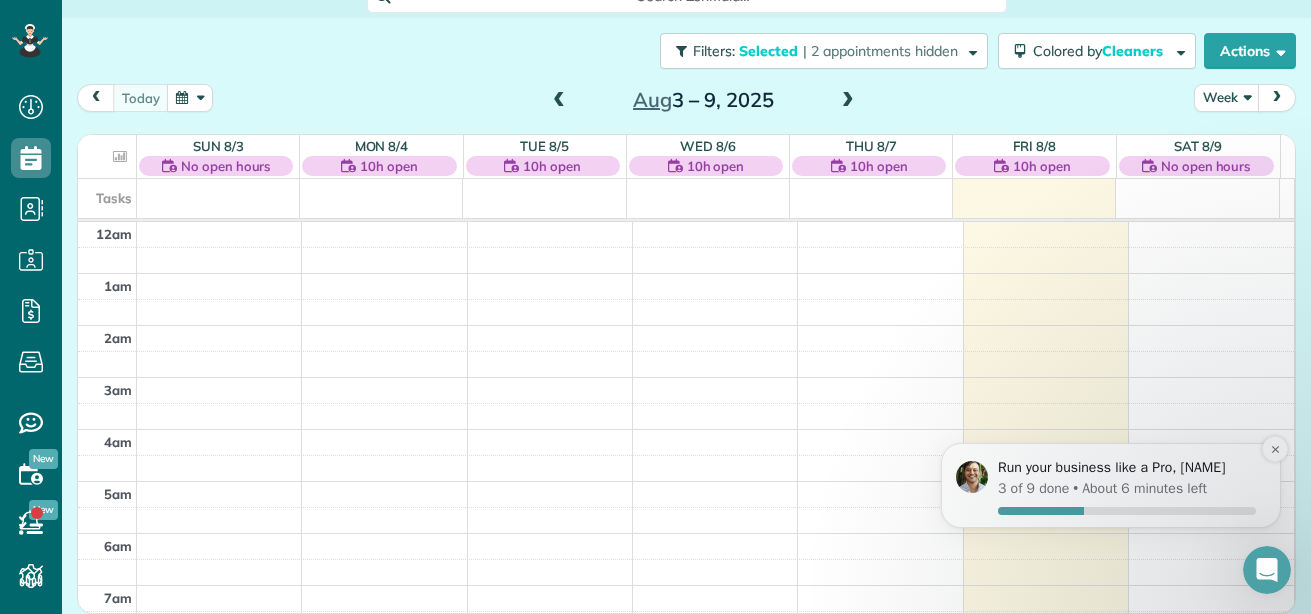 click on "3 of 9 done" at bounding box center (1033, 488) 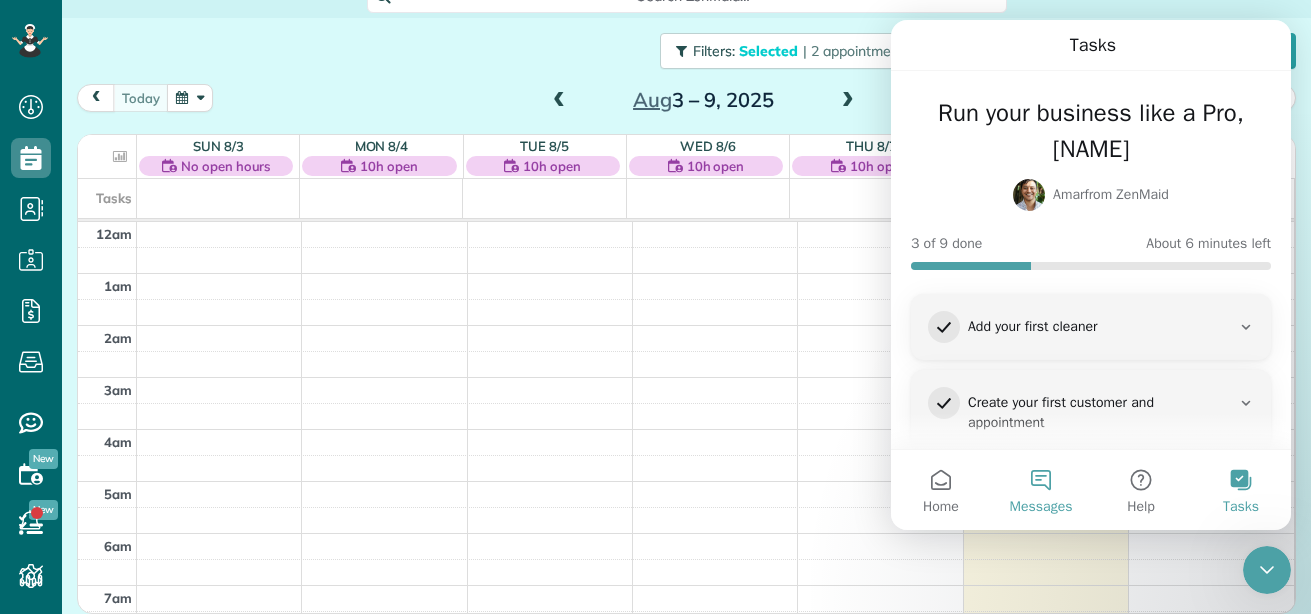 click on "Messages" at bounding box center [1041, 490] 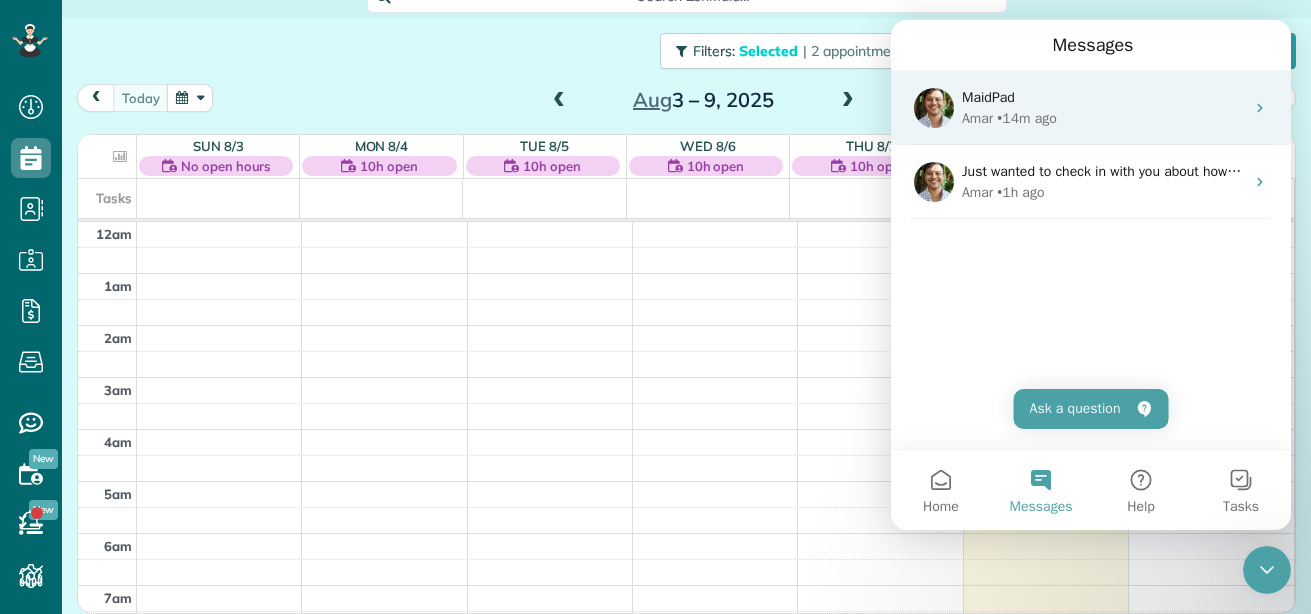 click on "Amar" at bounding box center [977, 118] 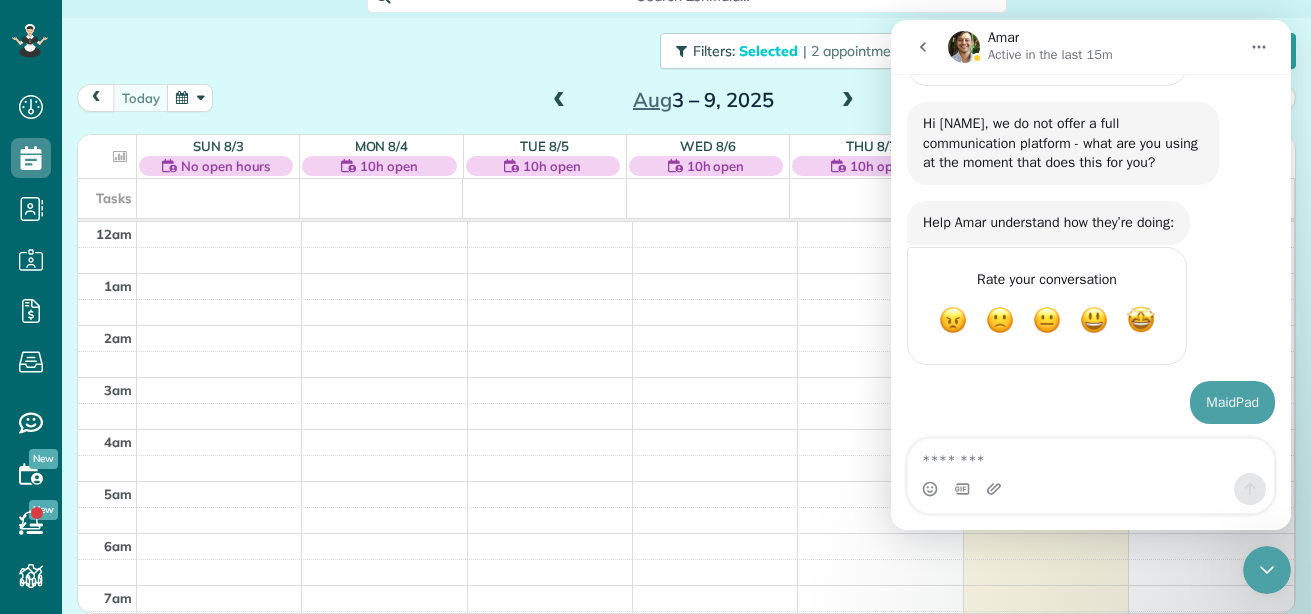 scroll, scrollTop: 2813, scrollLeft: 0, axis: vertical 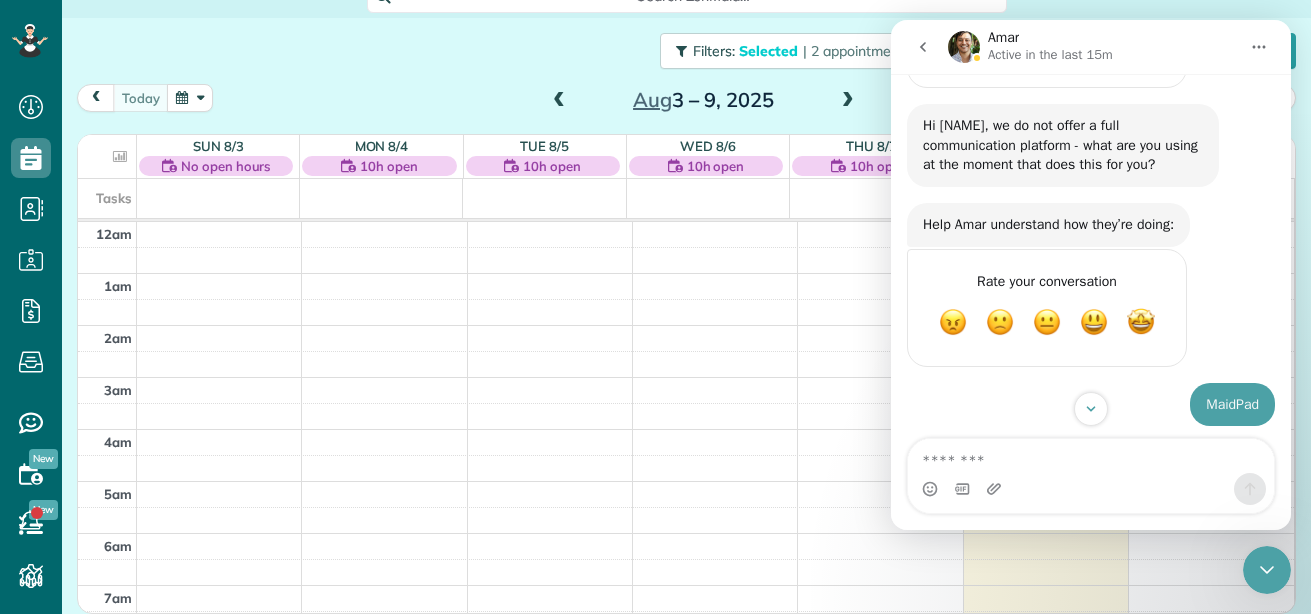 click 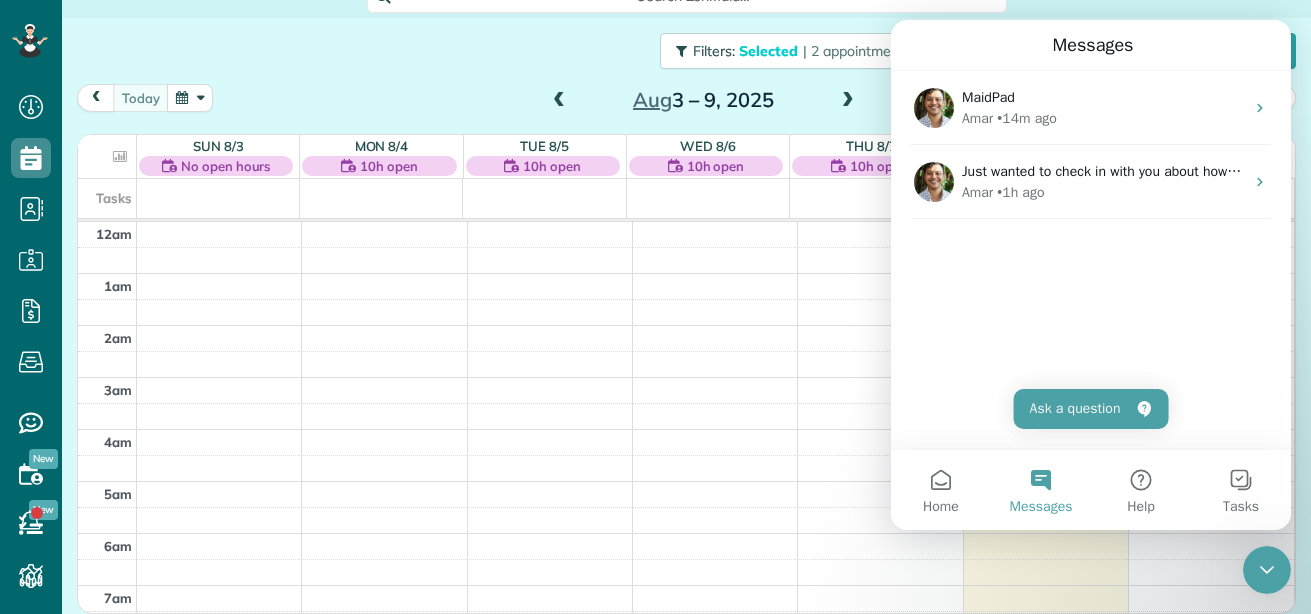 scroll, scrollTop: 0, scrollLeft: 0, axis: both 